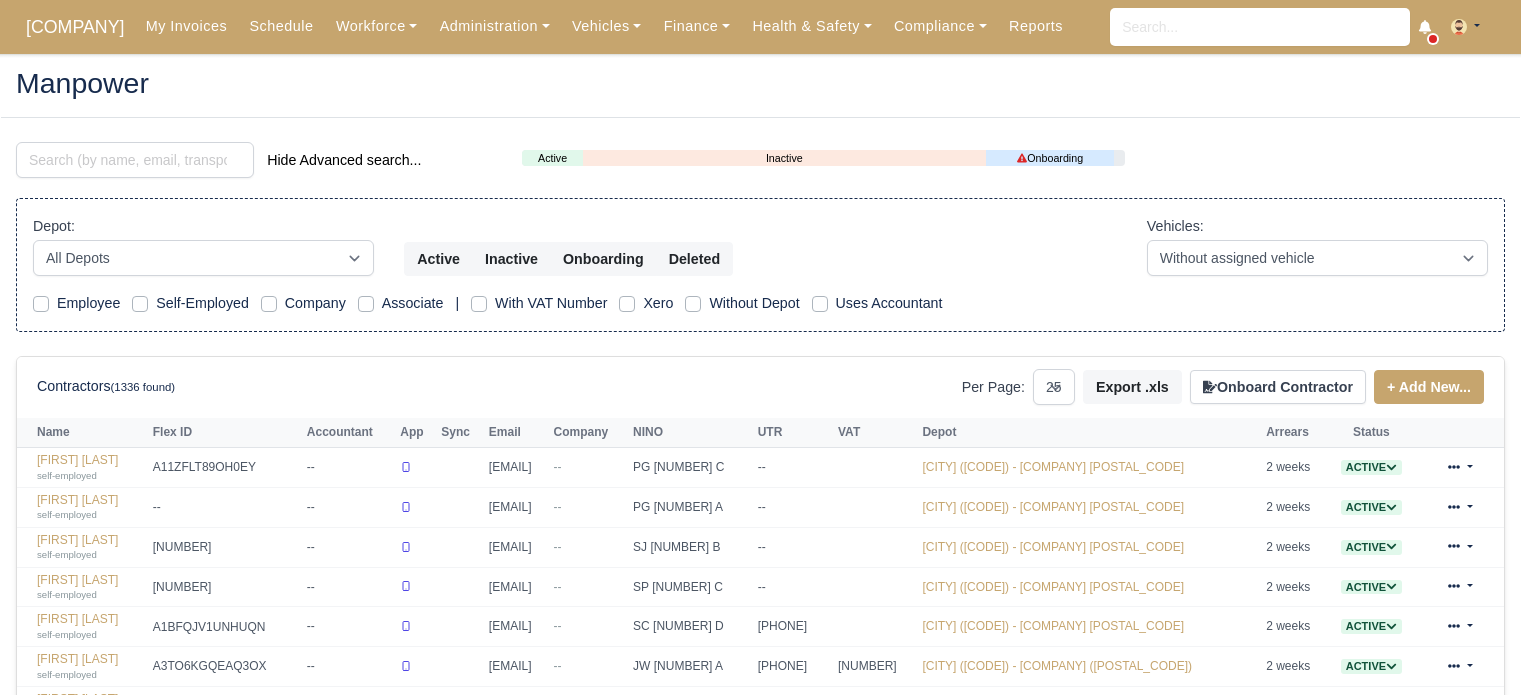 select on "25" 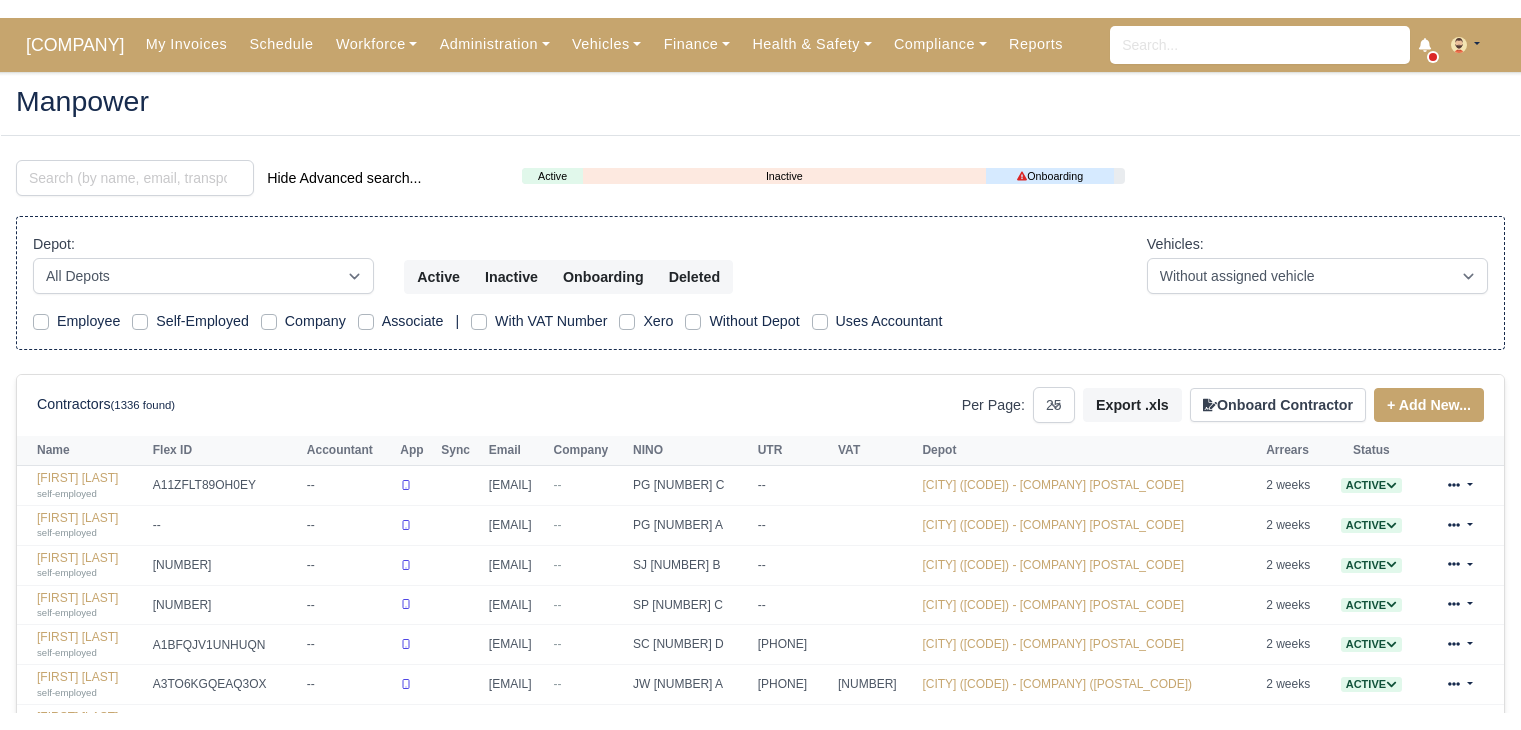 scroll, scrollTop: 0, scrollLeft: 0, axis: both 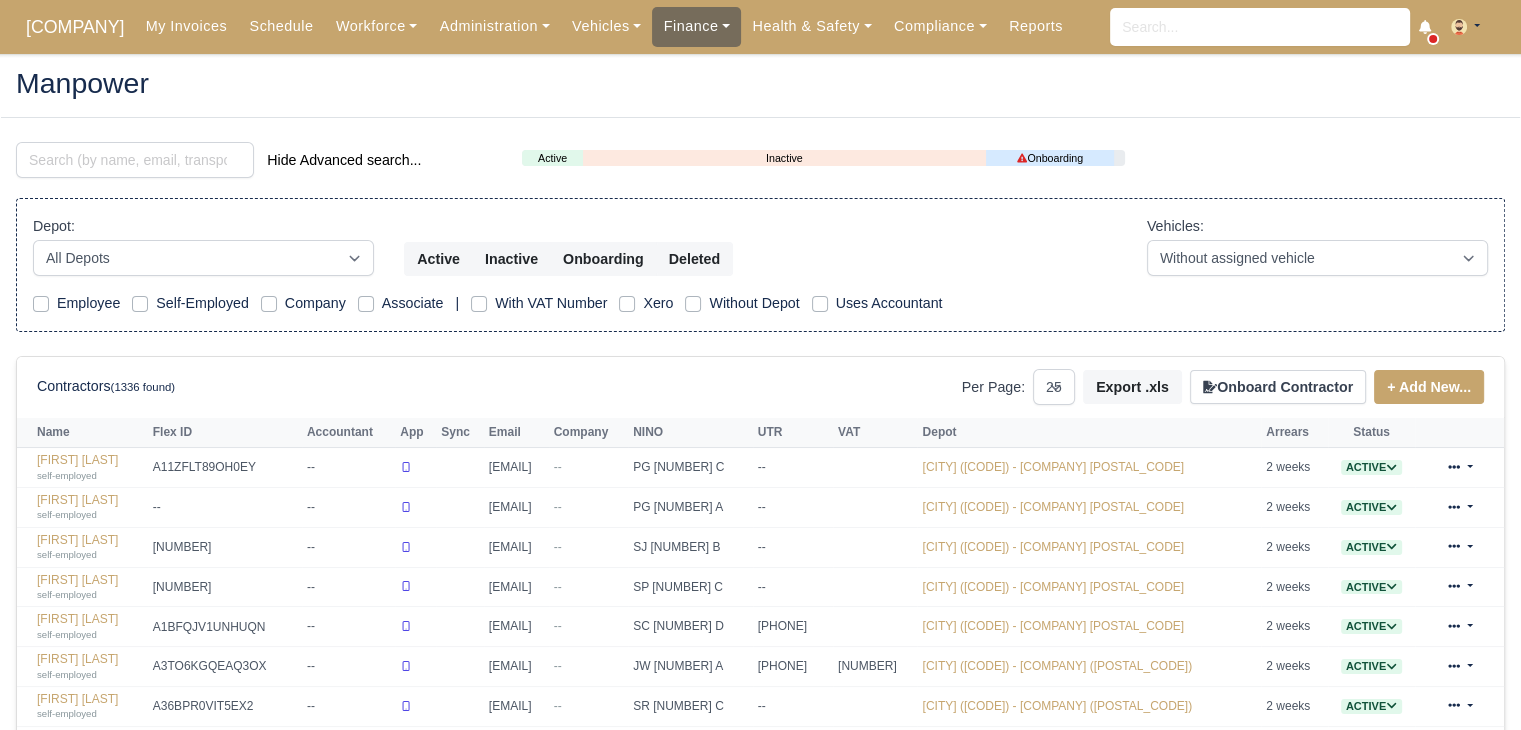 click on "Finance" at bounding box center (696, 26) 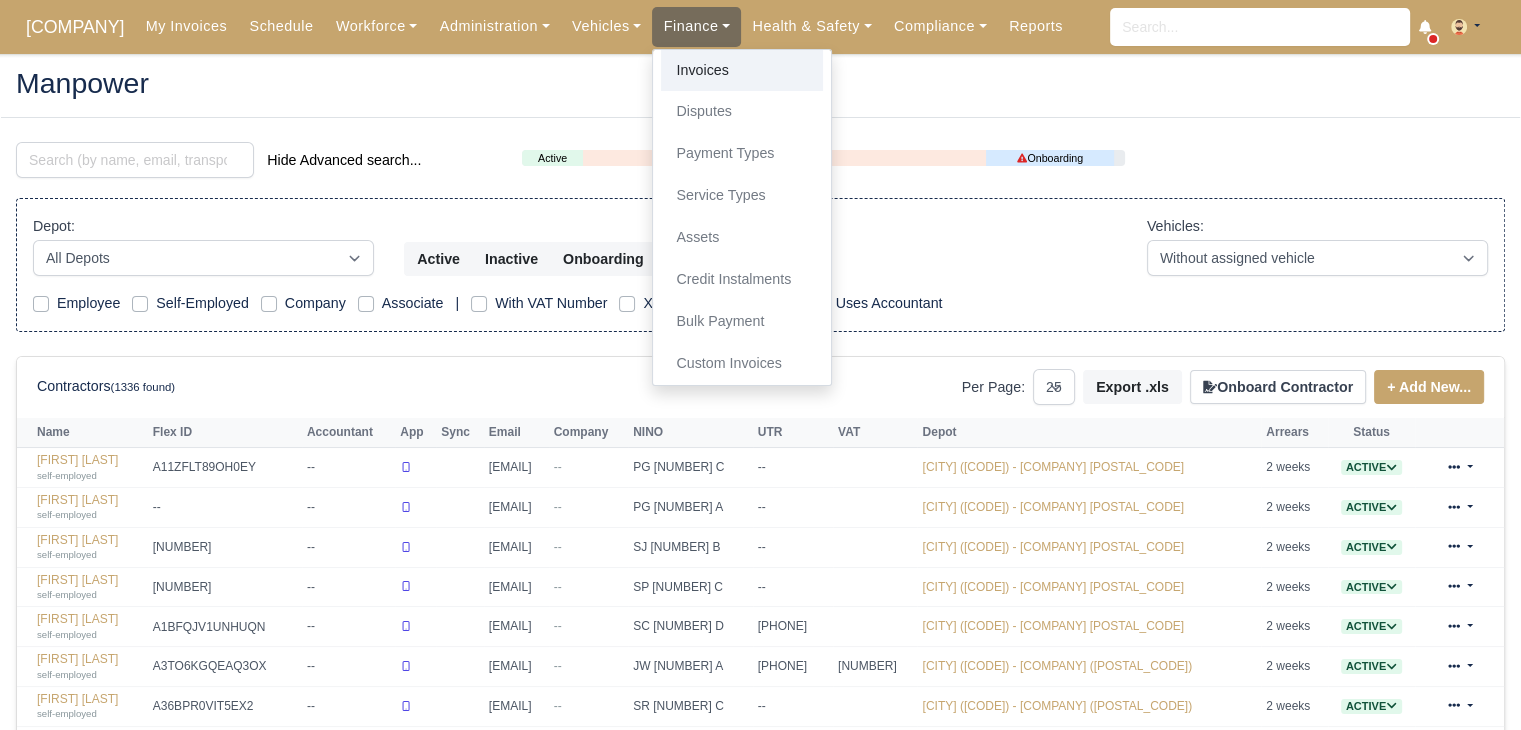 click on "Invoices" at bounding box center [742, 71] 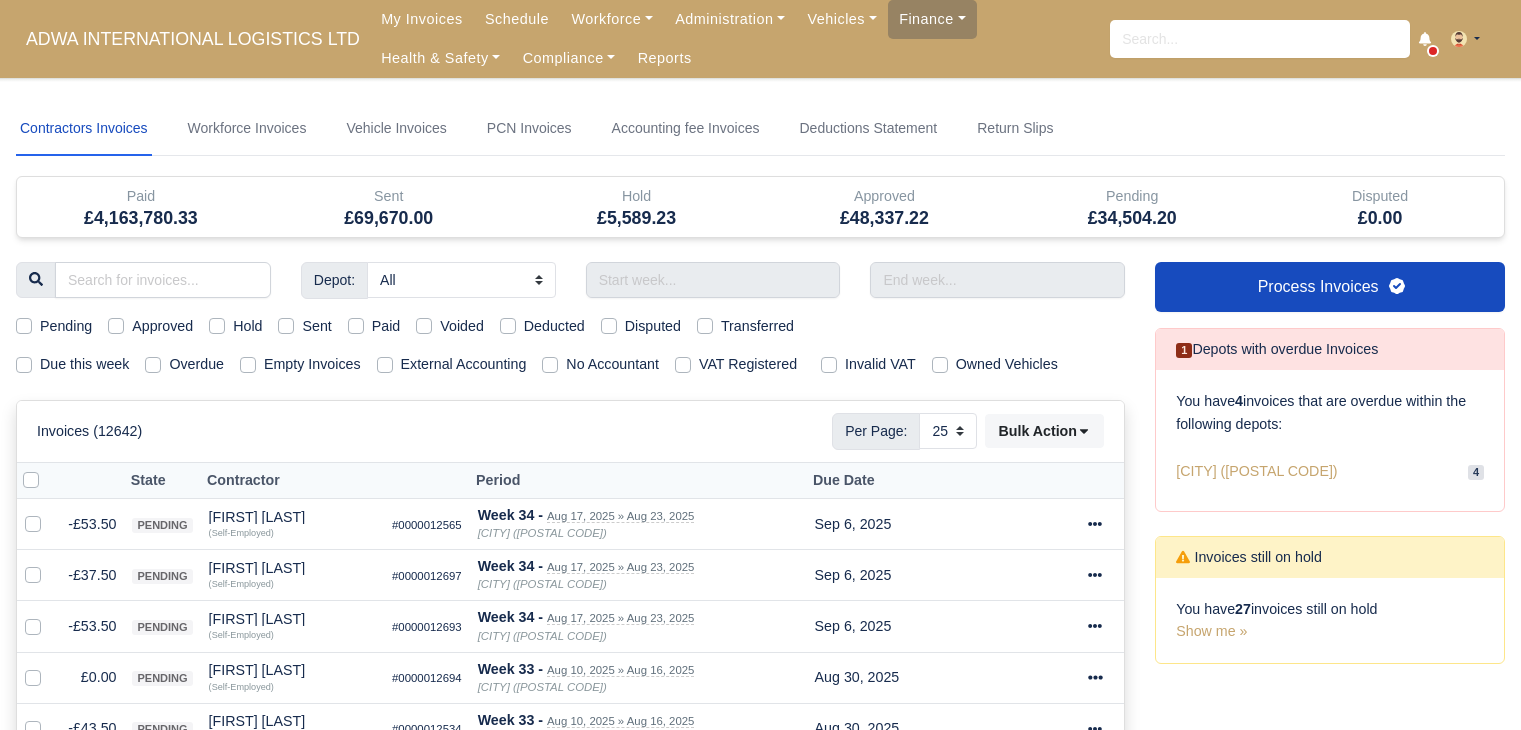 select on "25" 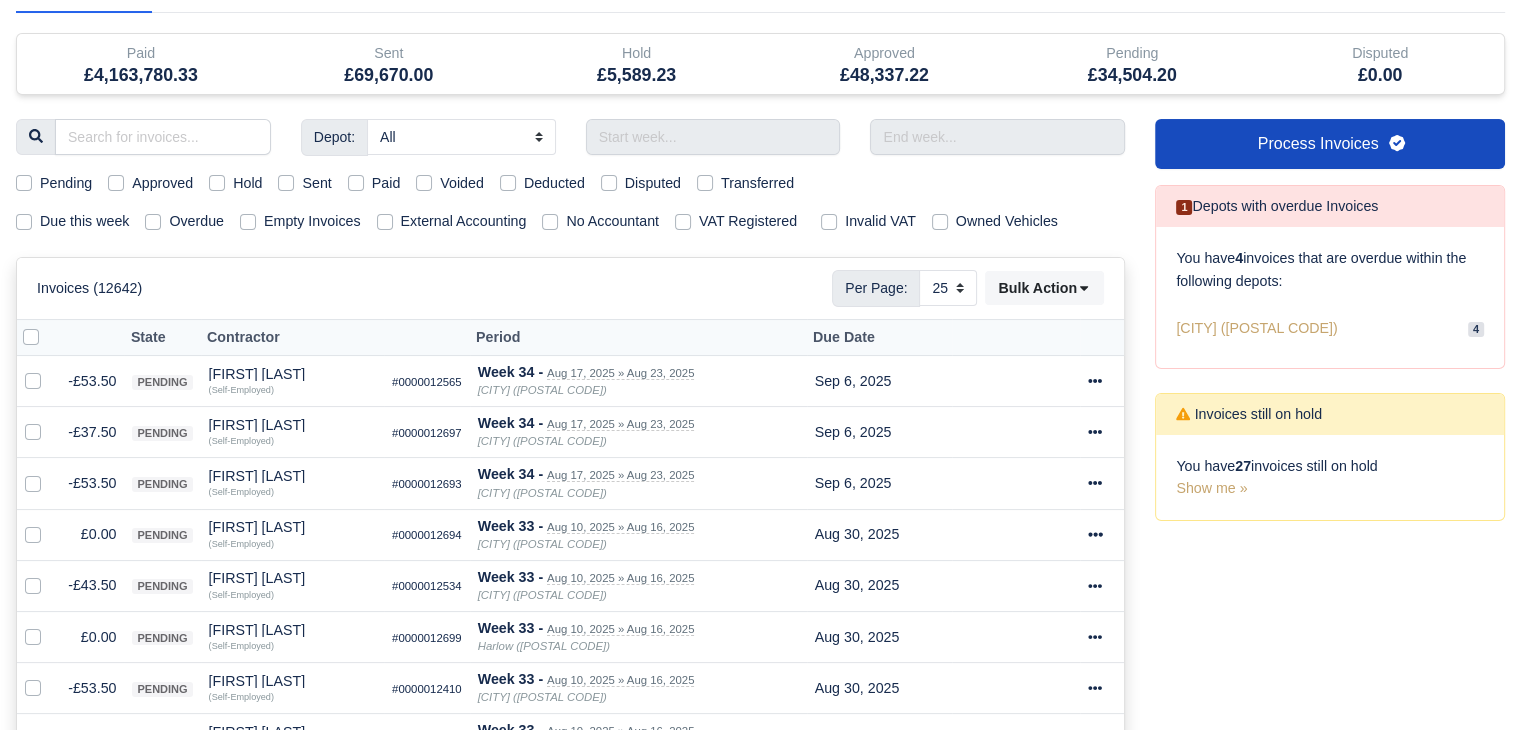 scroll, scrollTop: 144, scrollLeft: 0, axis: vertical 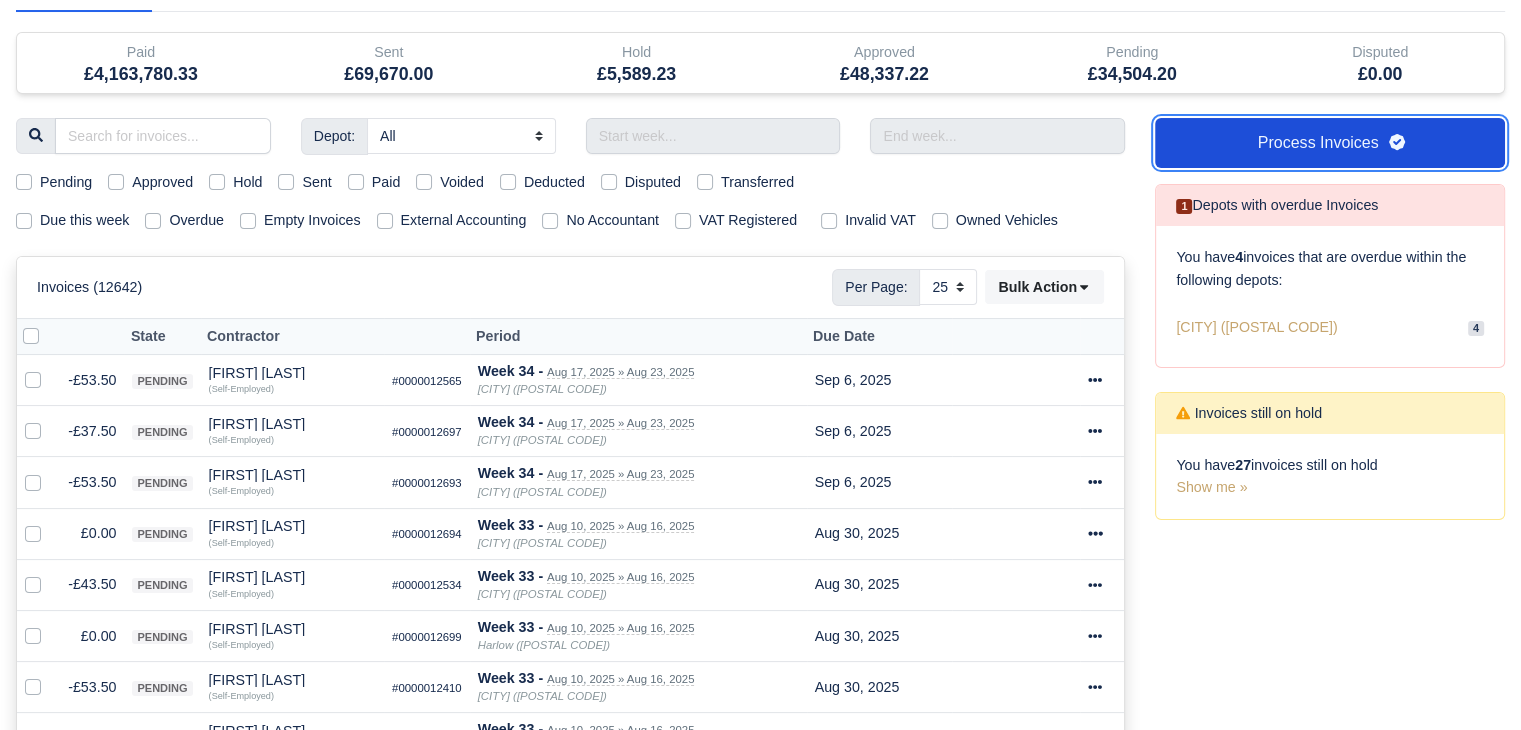 click on "Process Invoices" at bounding box center (1330, 143) 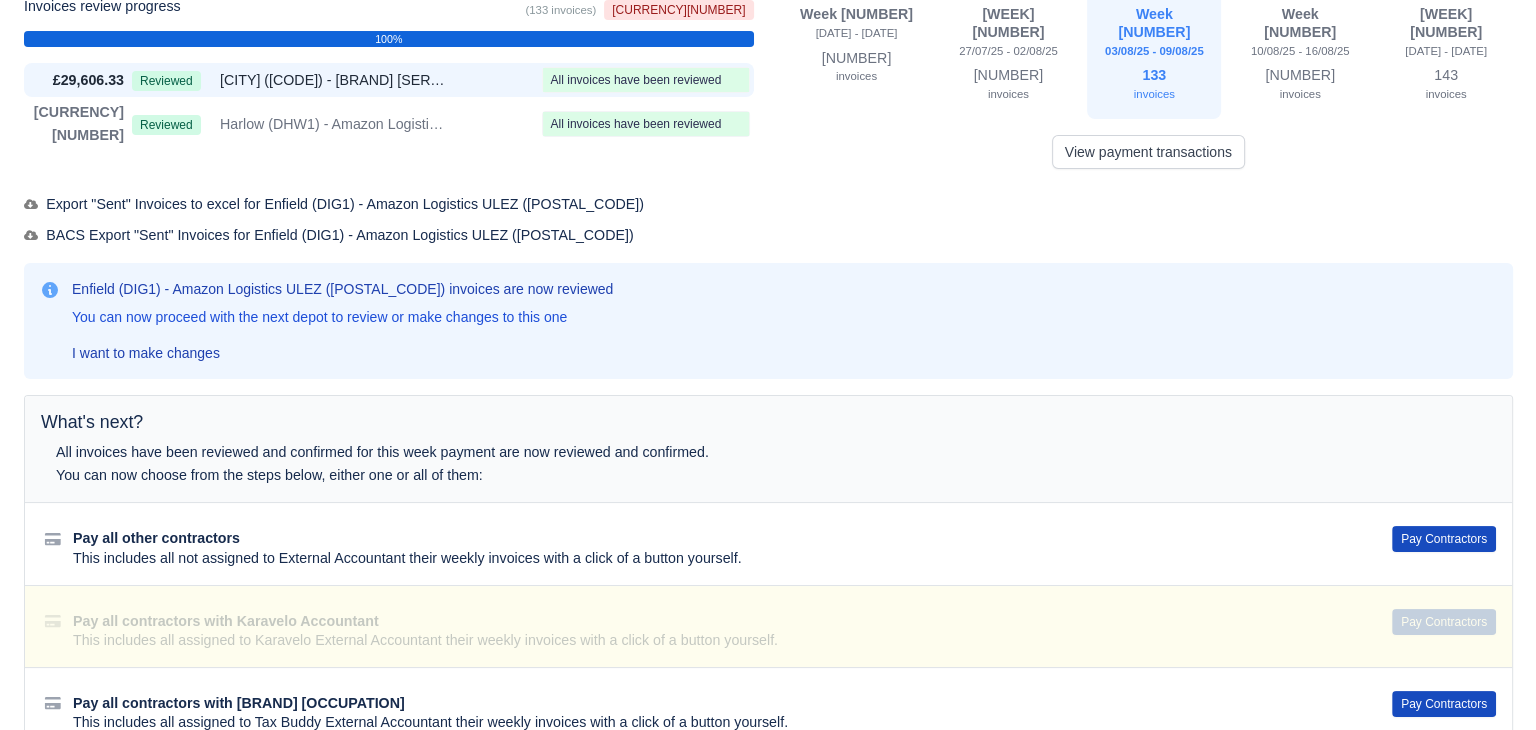 scroll, scrollTop: 112, scrollLeft: 0, axis: vertical 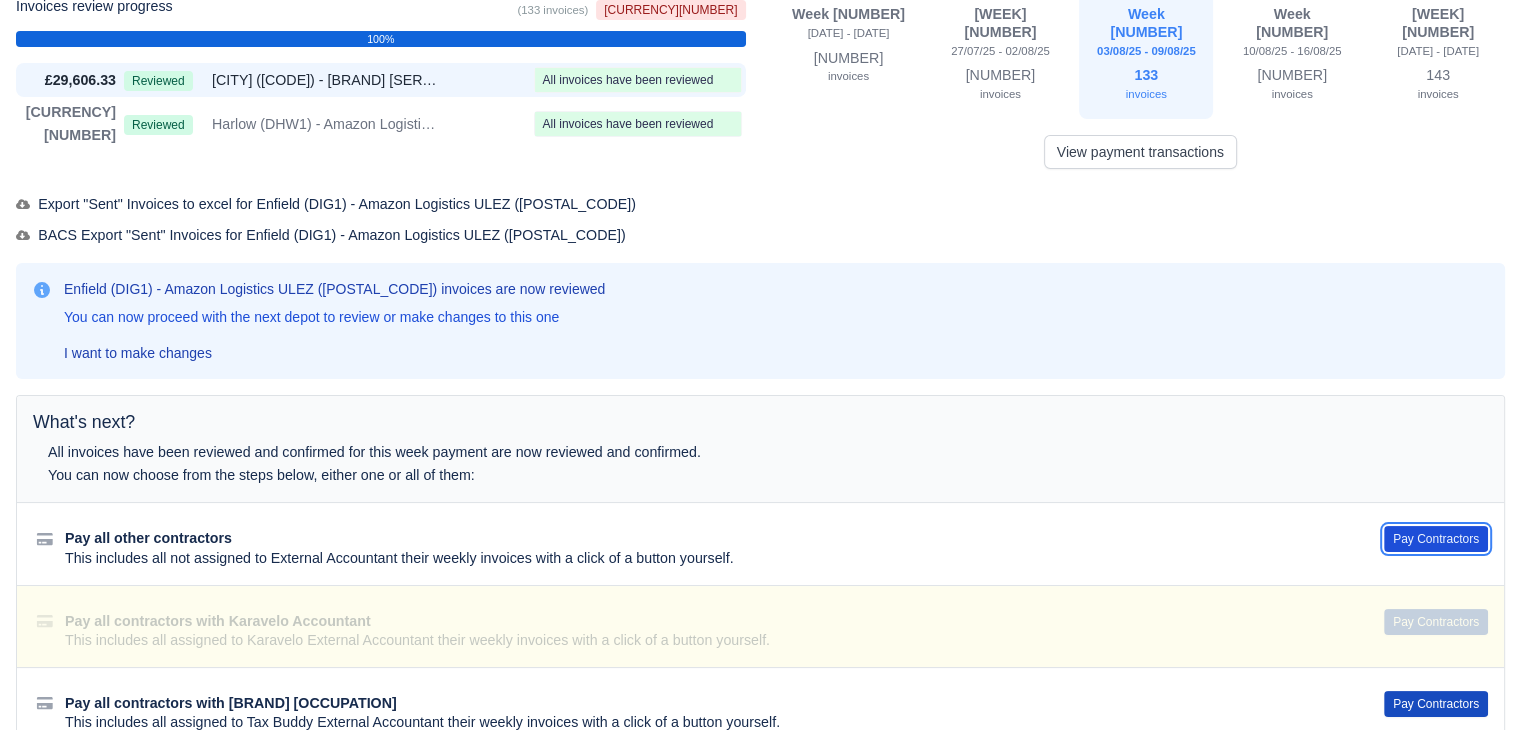 click on "Pay Contractors" at bounding box center [1436, 539] 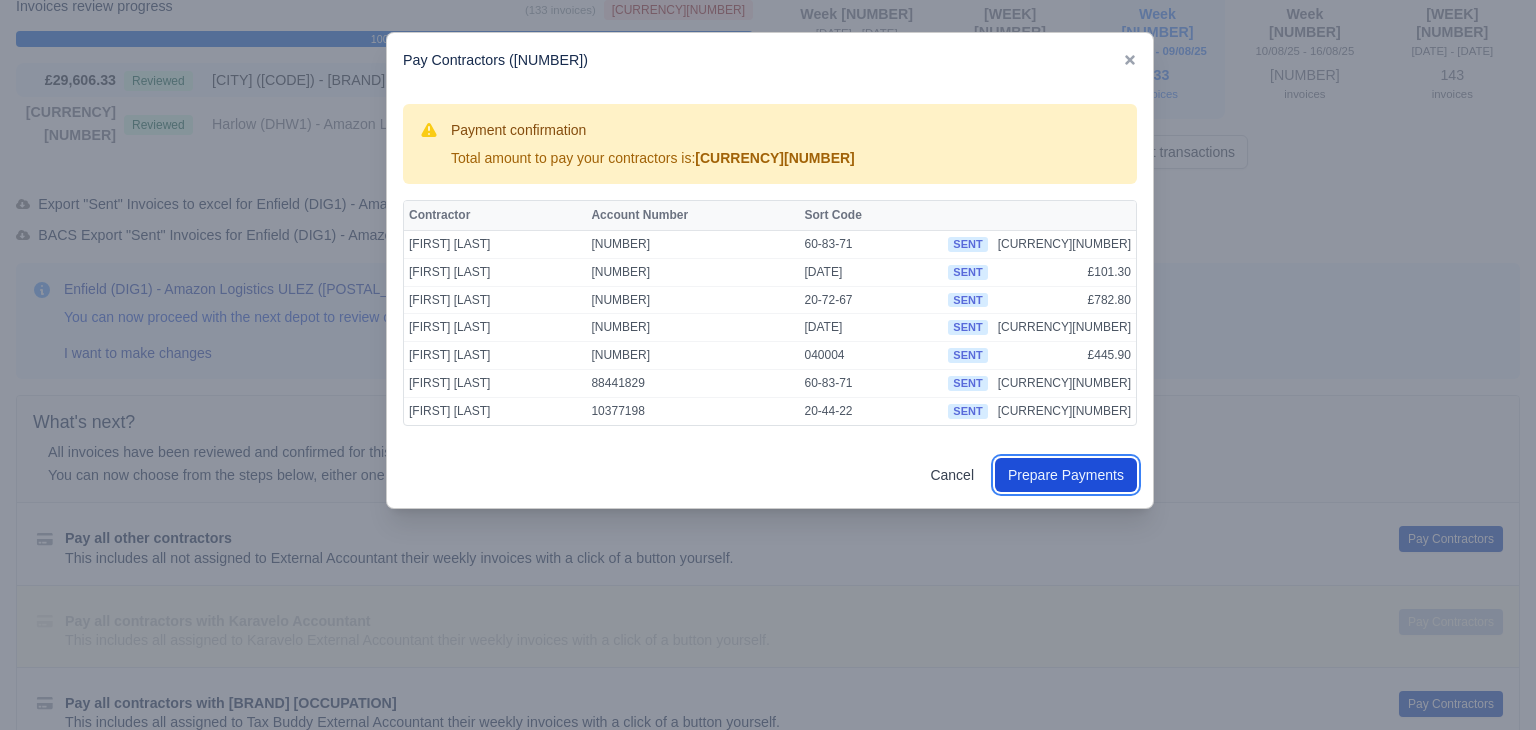click on "Prepare Payments" at bounding box center [1066, 475] 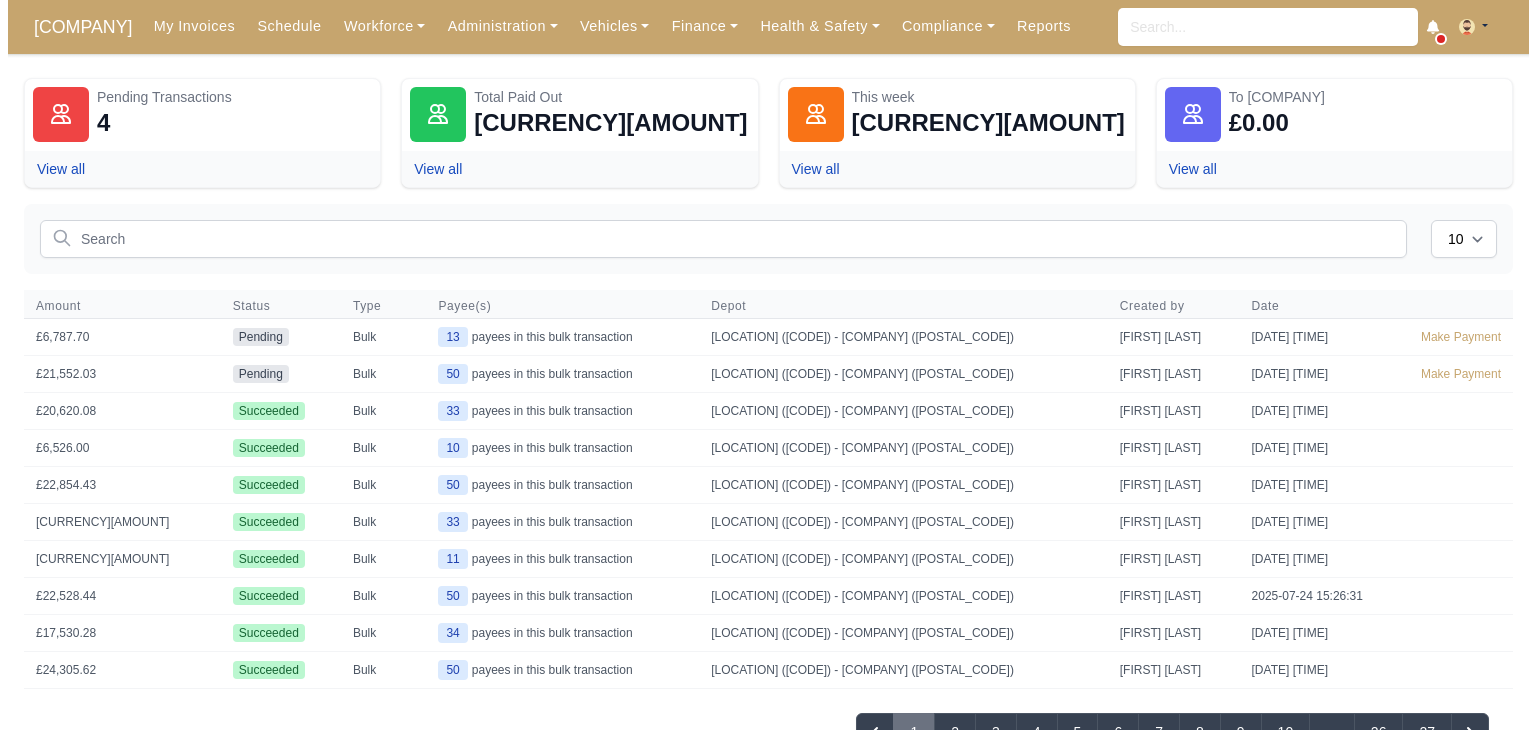 scroll, scrollTop: 0, scrollLeft: 0, axis: both 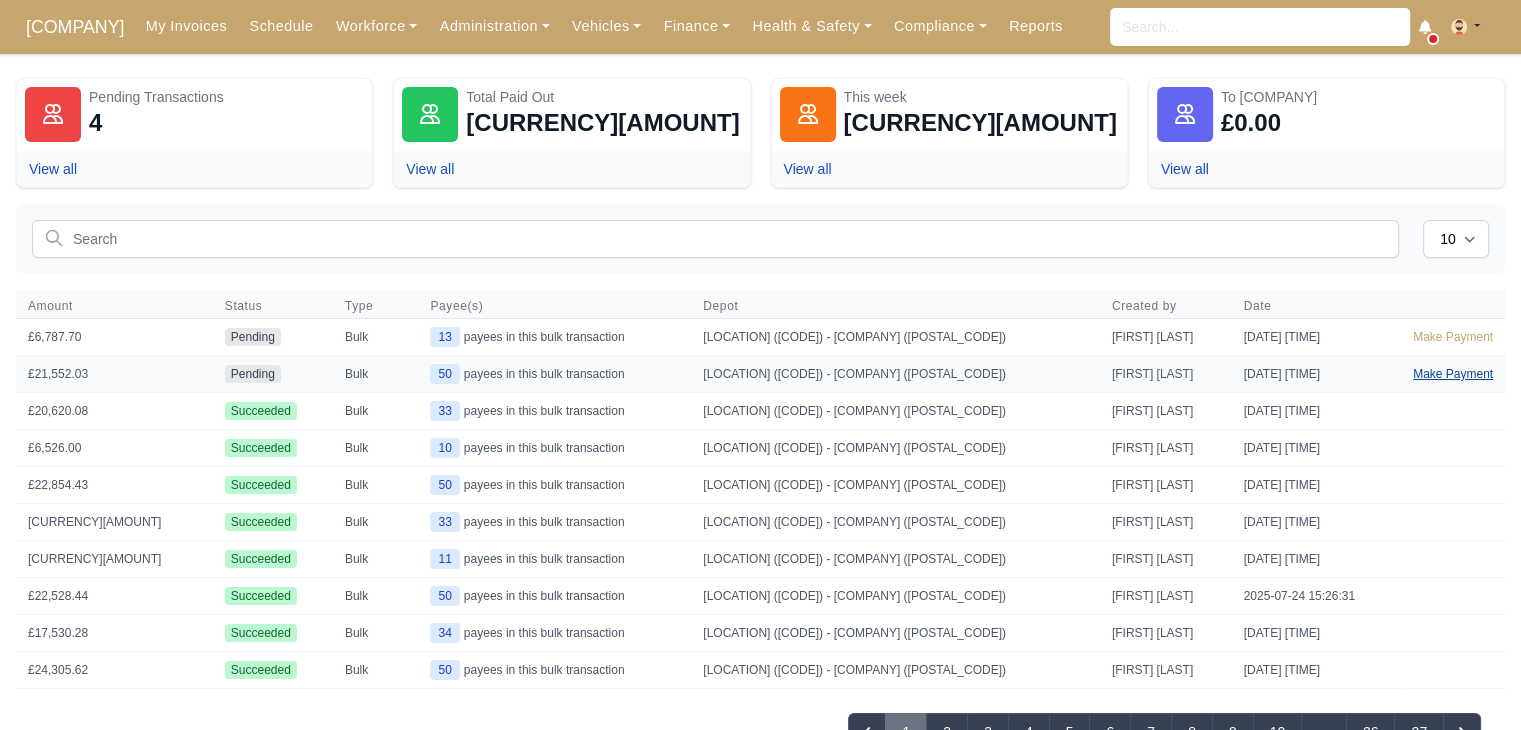 click on "Make Payment" at bounding box center [1453, 374] 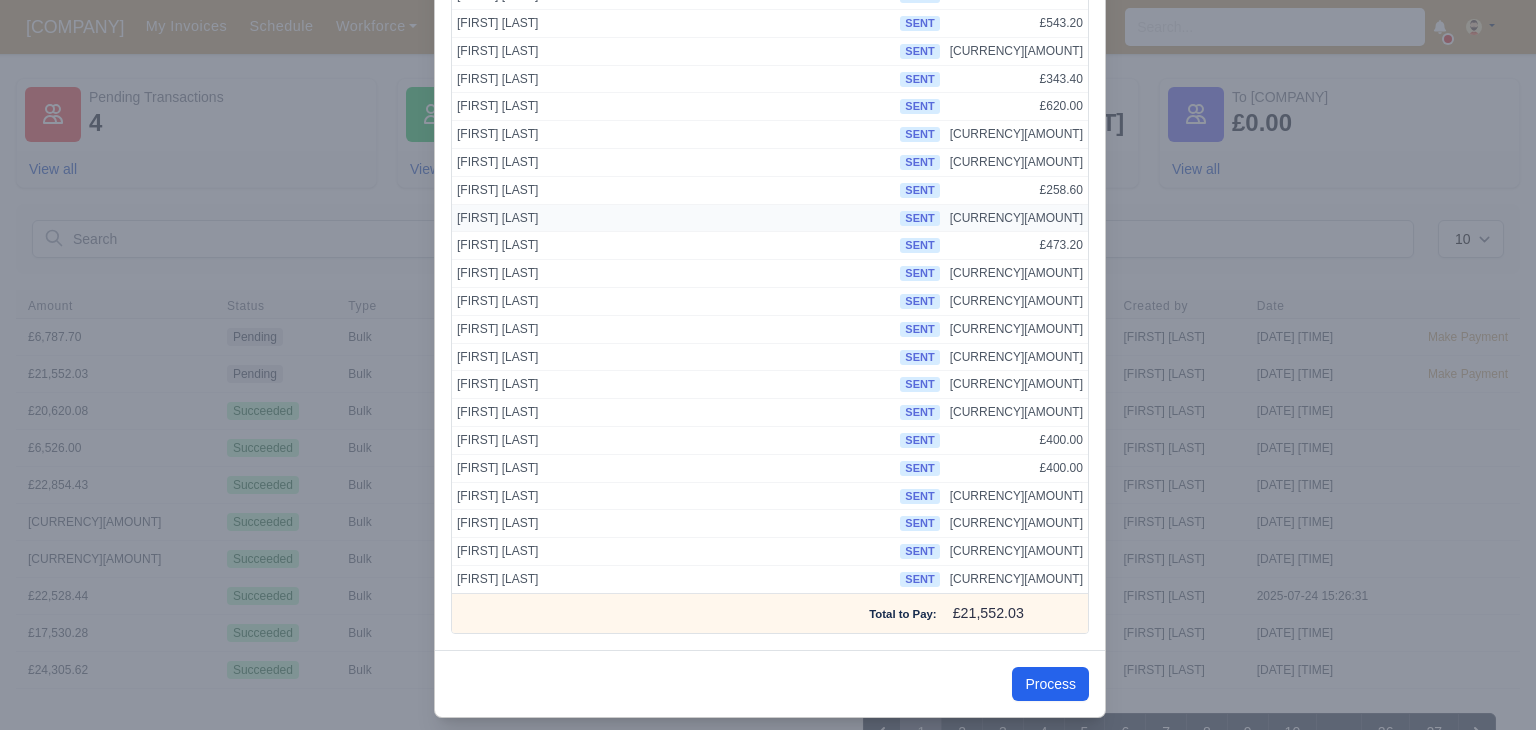 scroll, scrollTop: 1031, scrollLeft: 0, axis: vertical 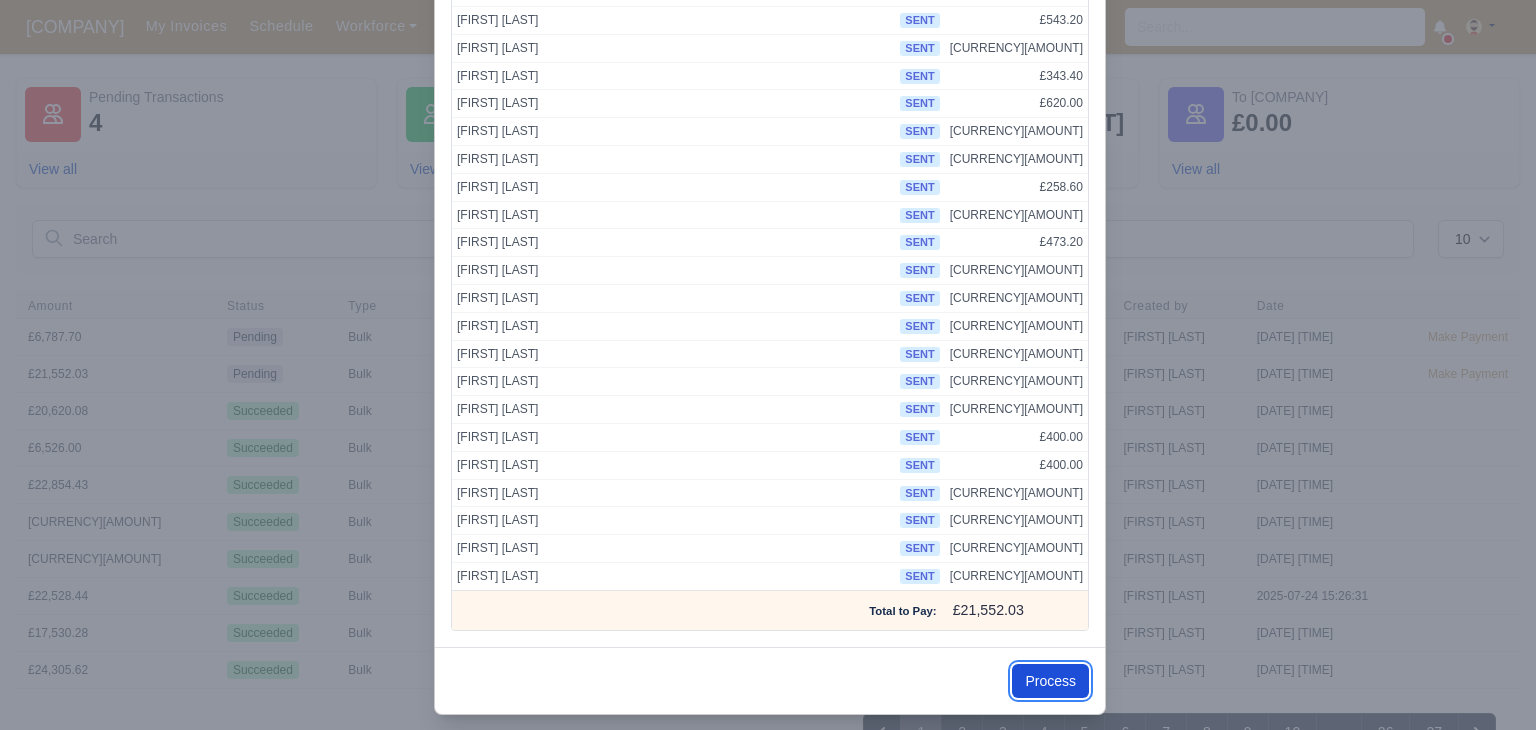 click on "Process" at bounding box center (1050, 681) 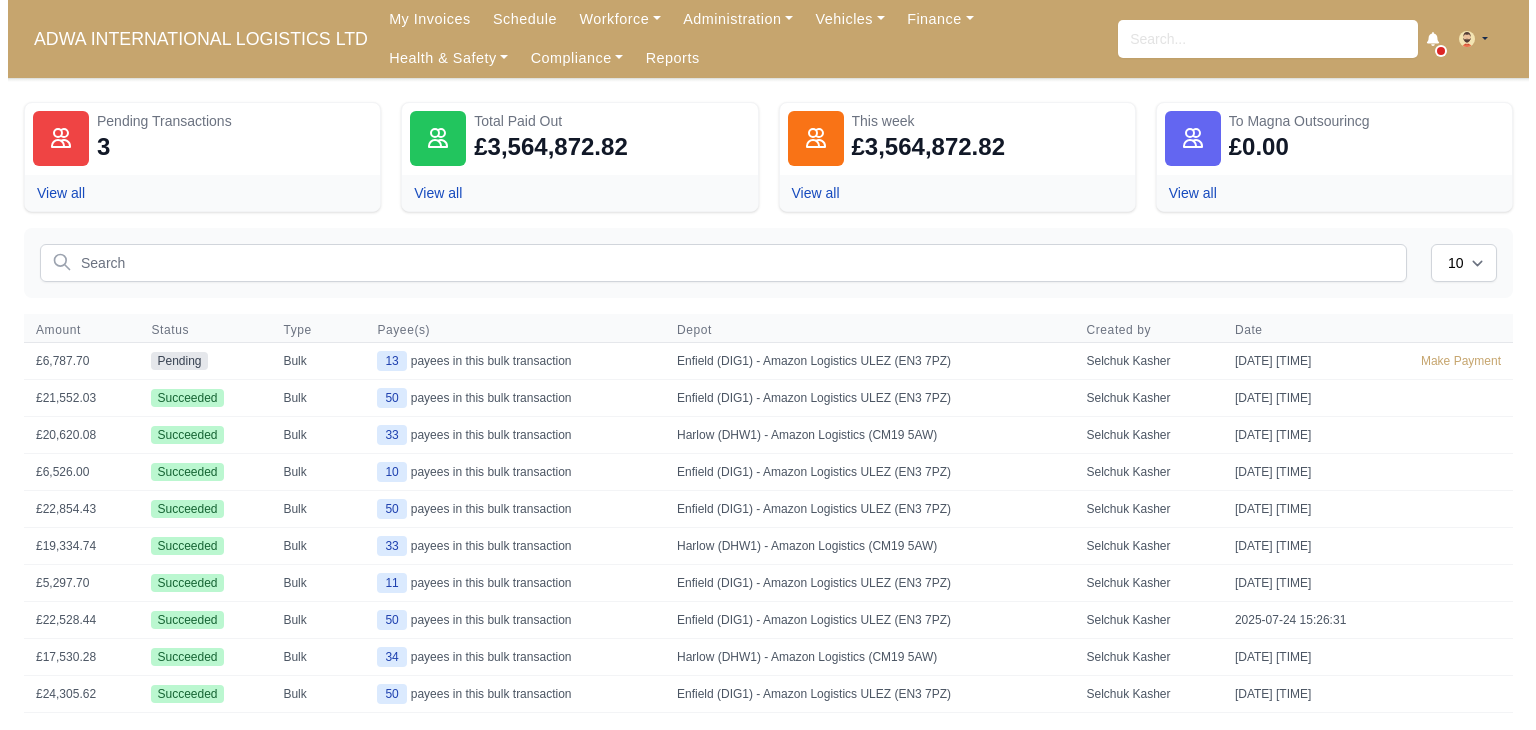scroll, scrollTop: 0, scrollLeft: 0, axis: both 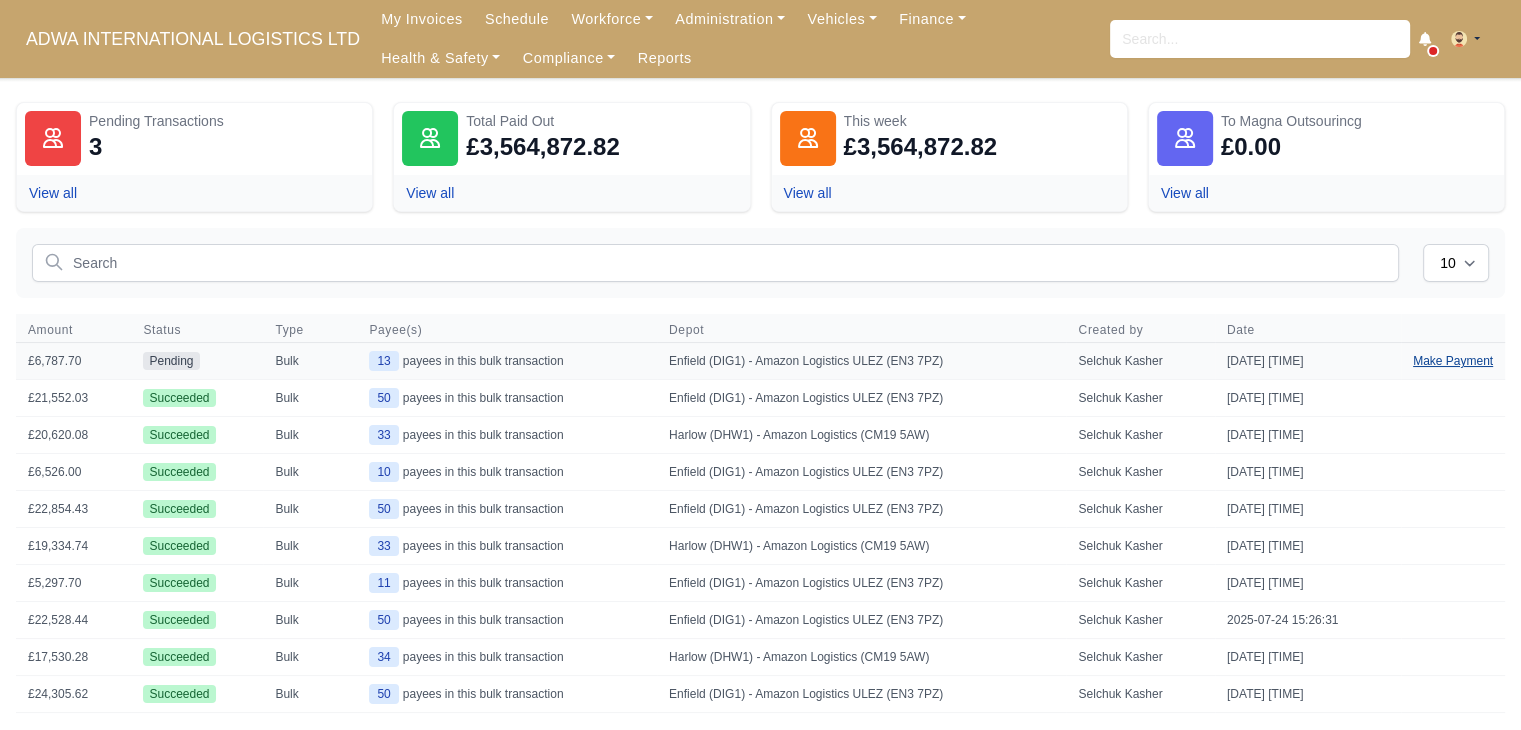 click on "Make Payment" at bounding box center (1453, 361) 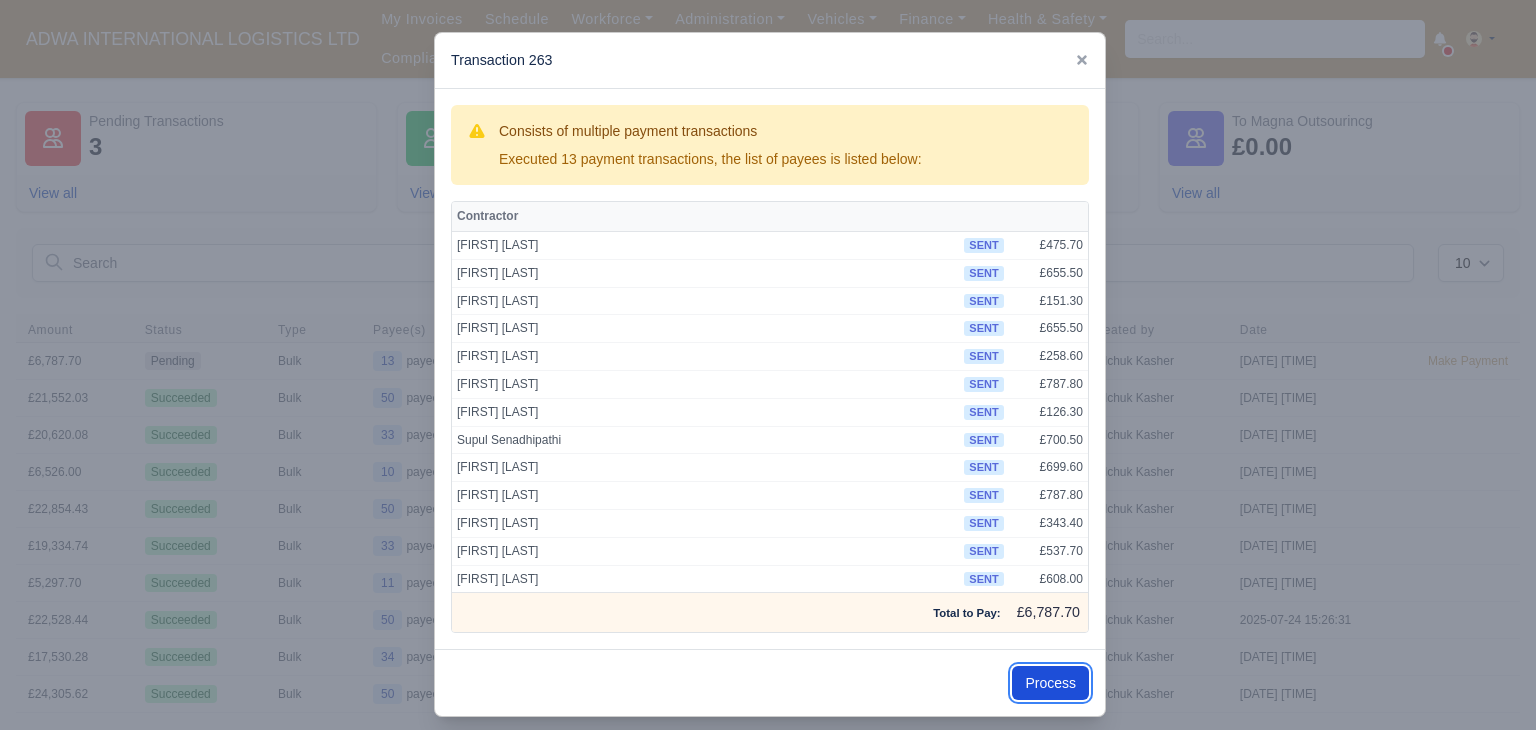 click on "Process" at bounding box center [1050, 683] 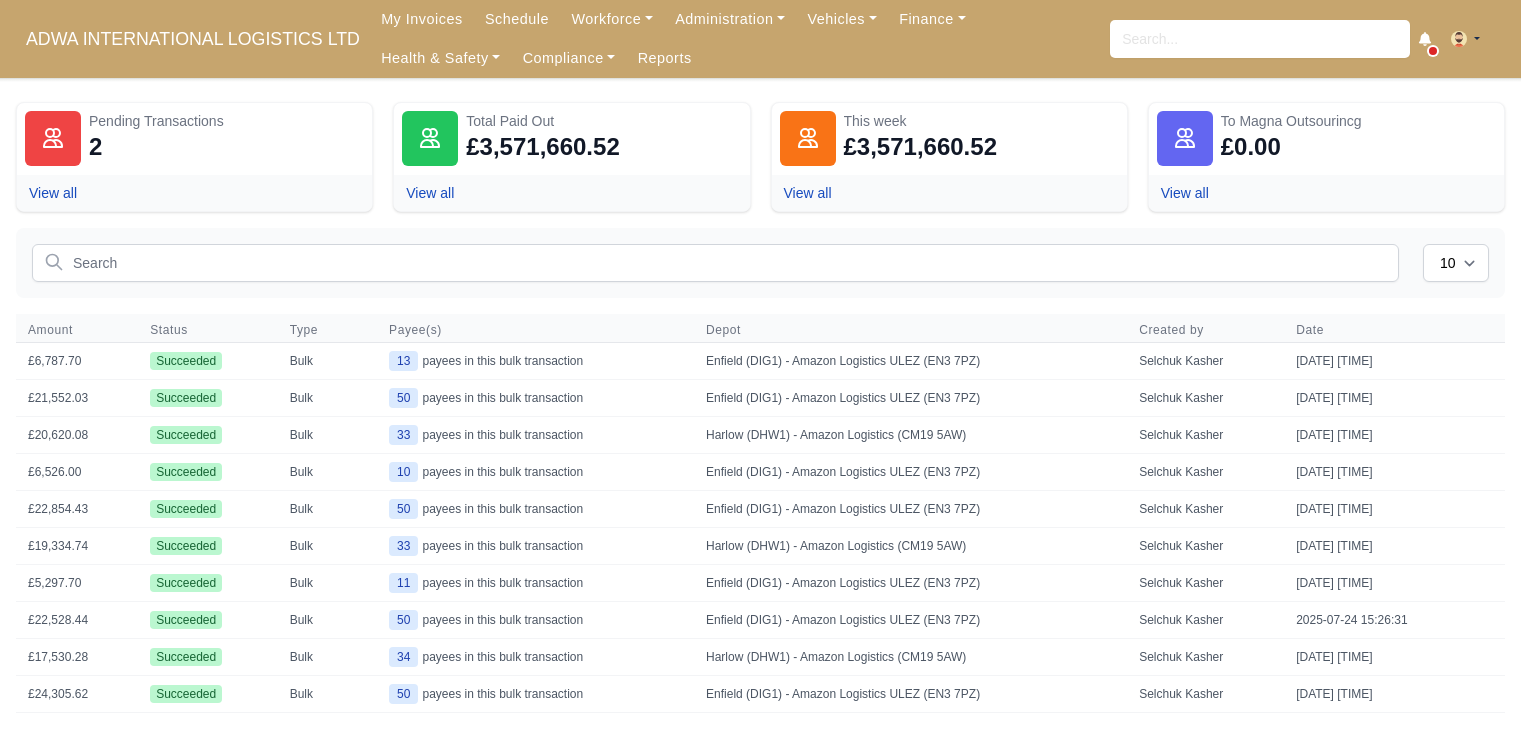 scroll, scrollTop: 0, scrollLeft: 0, axis: both 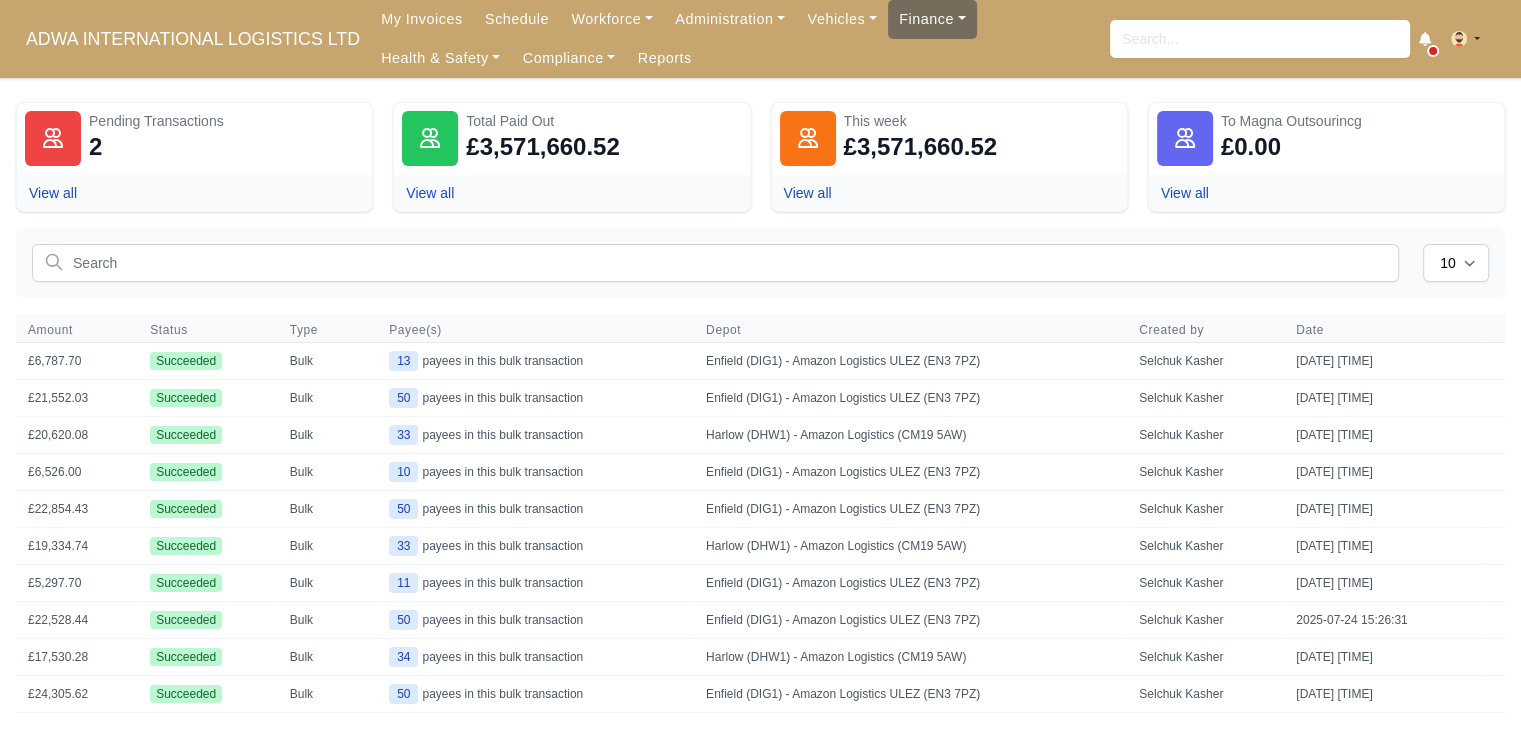 click on "Finance" at bounding box center [932, 19] 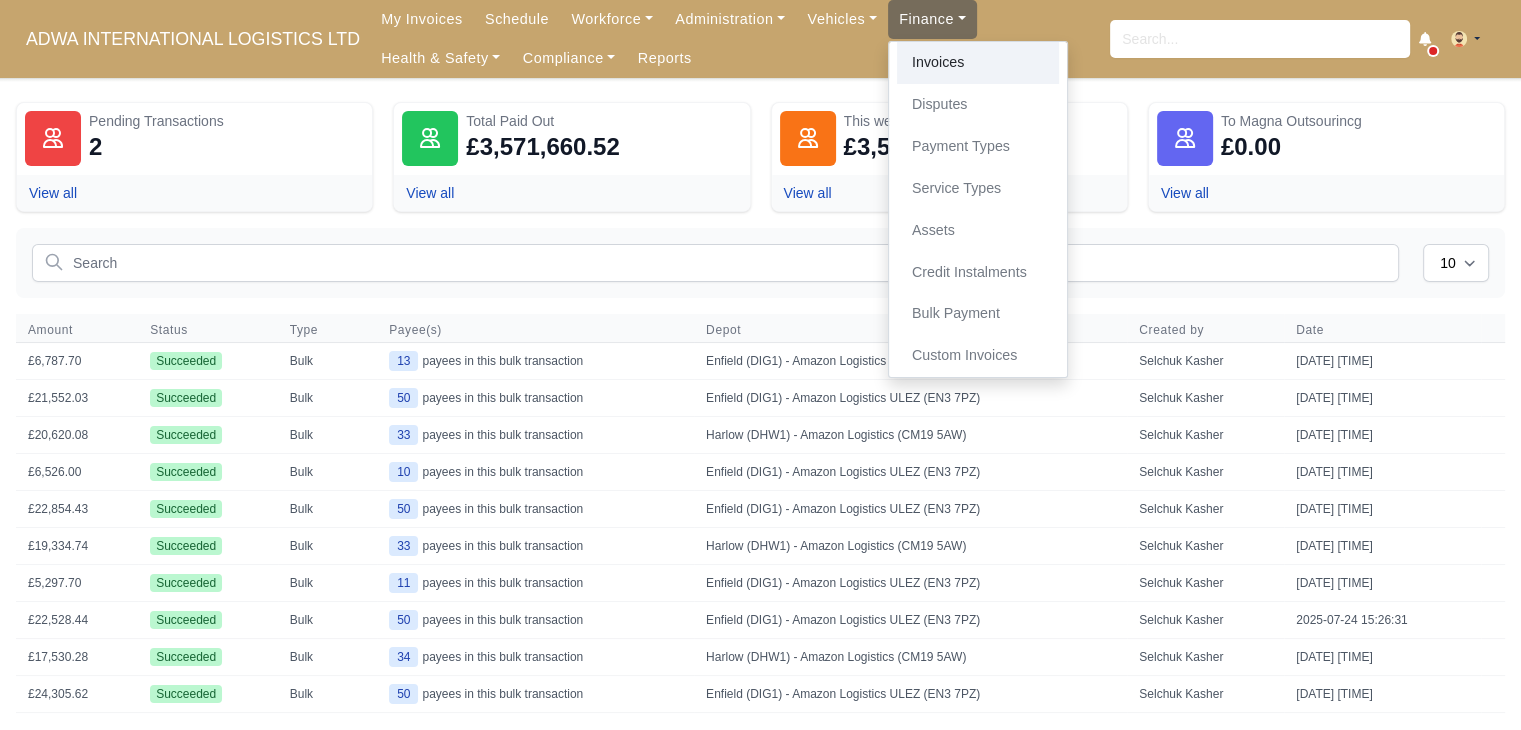 click on "Invoices" at bounding box center (978, 63) 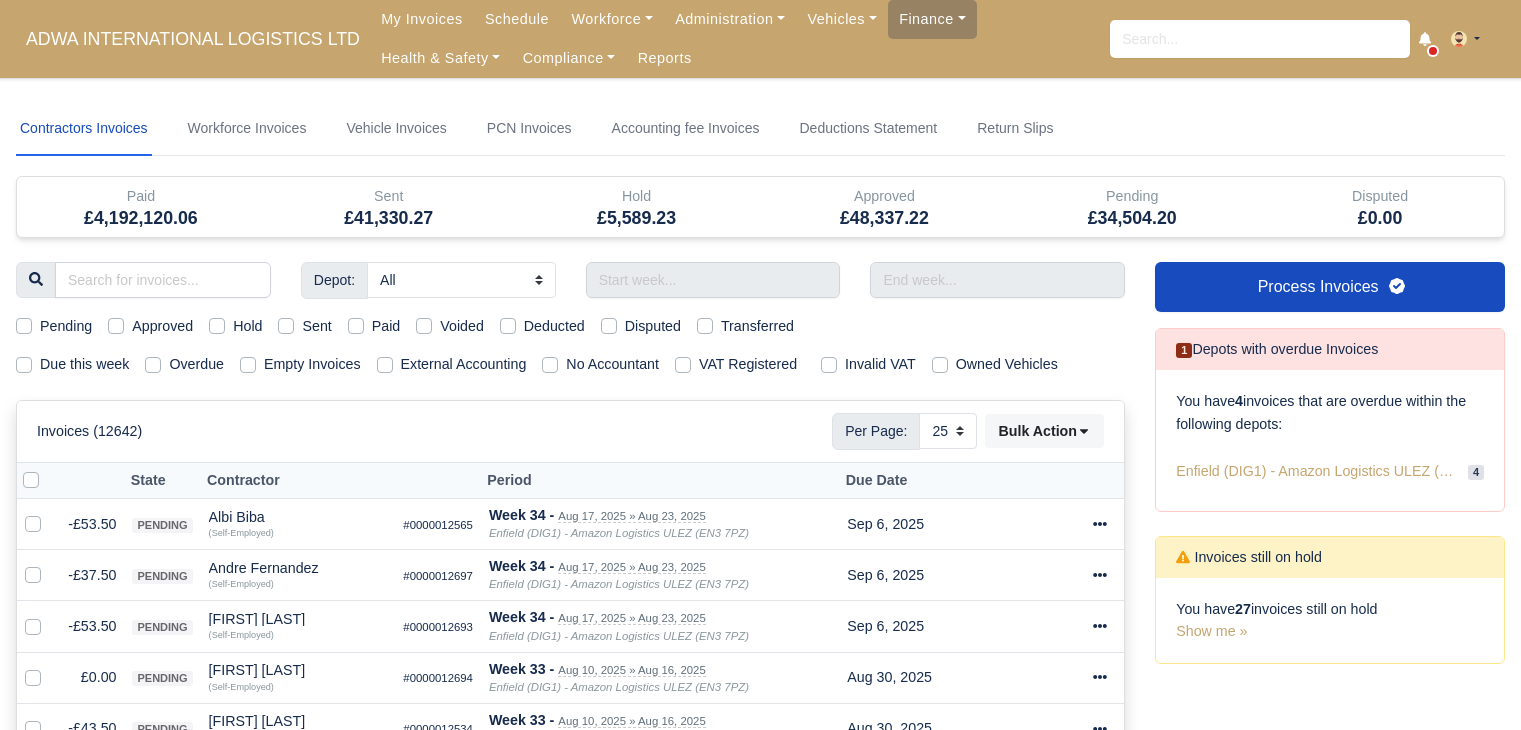 select on "25" 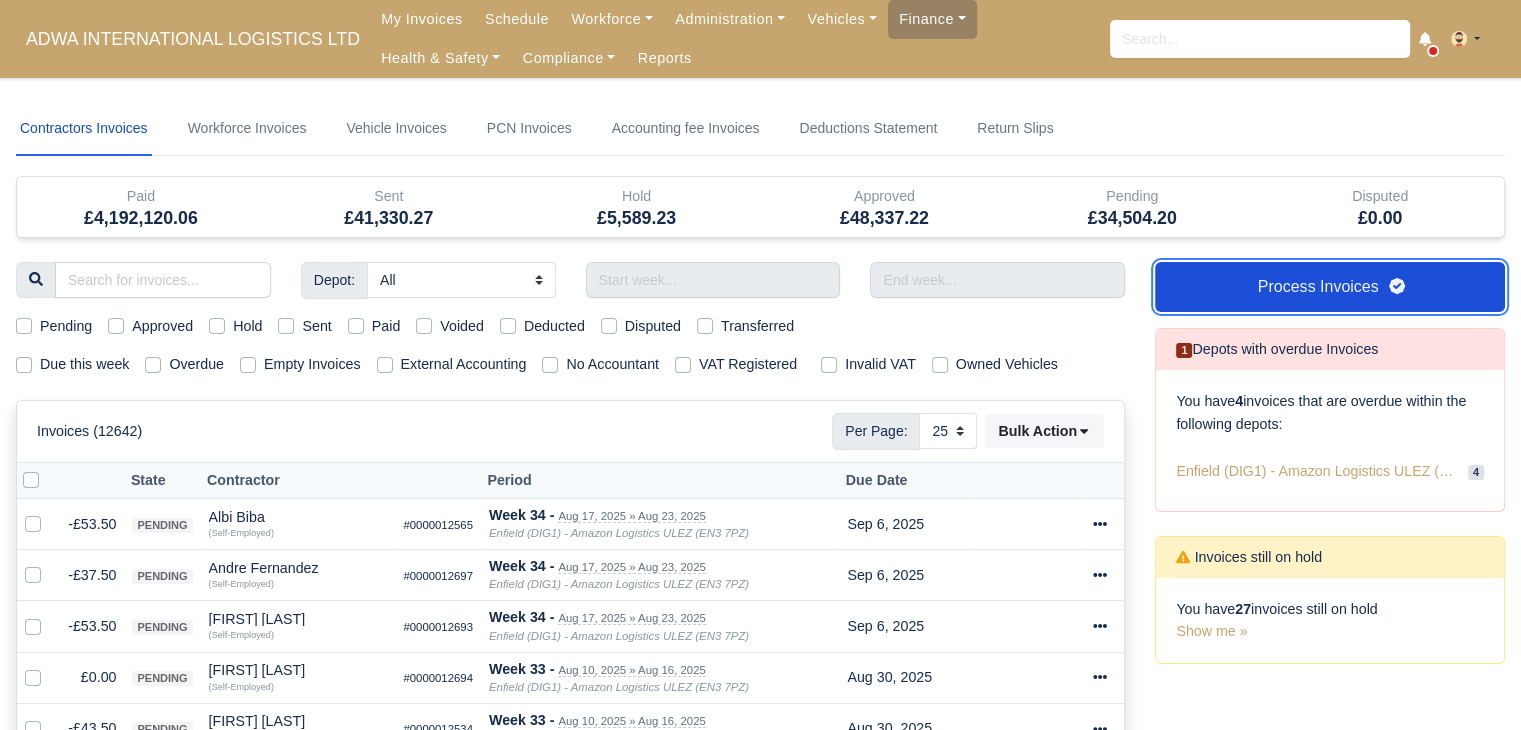 click on "Process Invoices" at bounding box center [1330, 287] 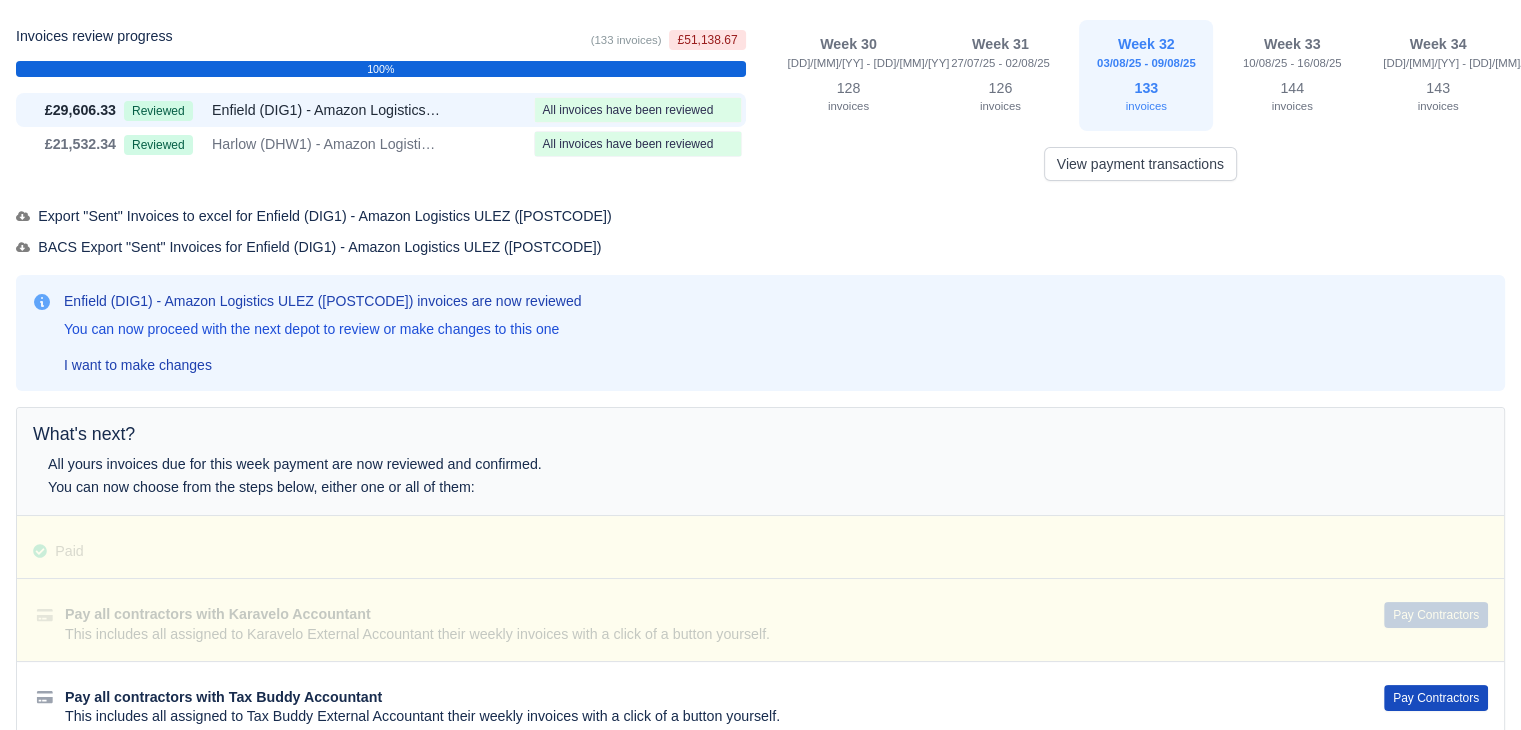 scroll, scrollTop: 84, scrollLeft: 0, axis: vertical 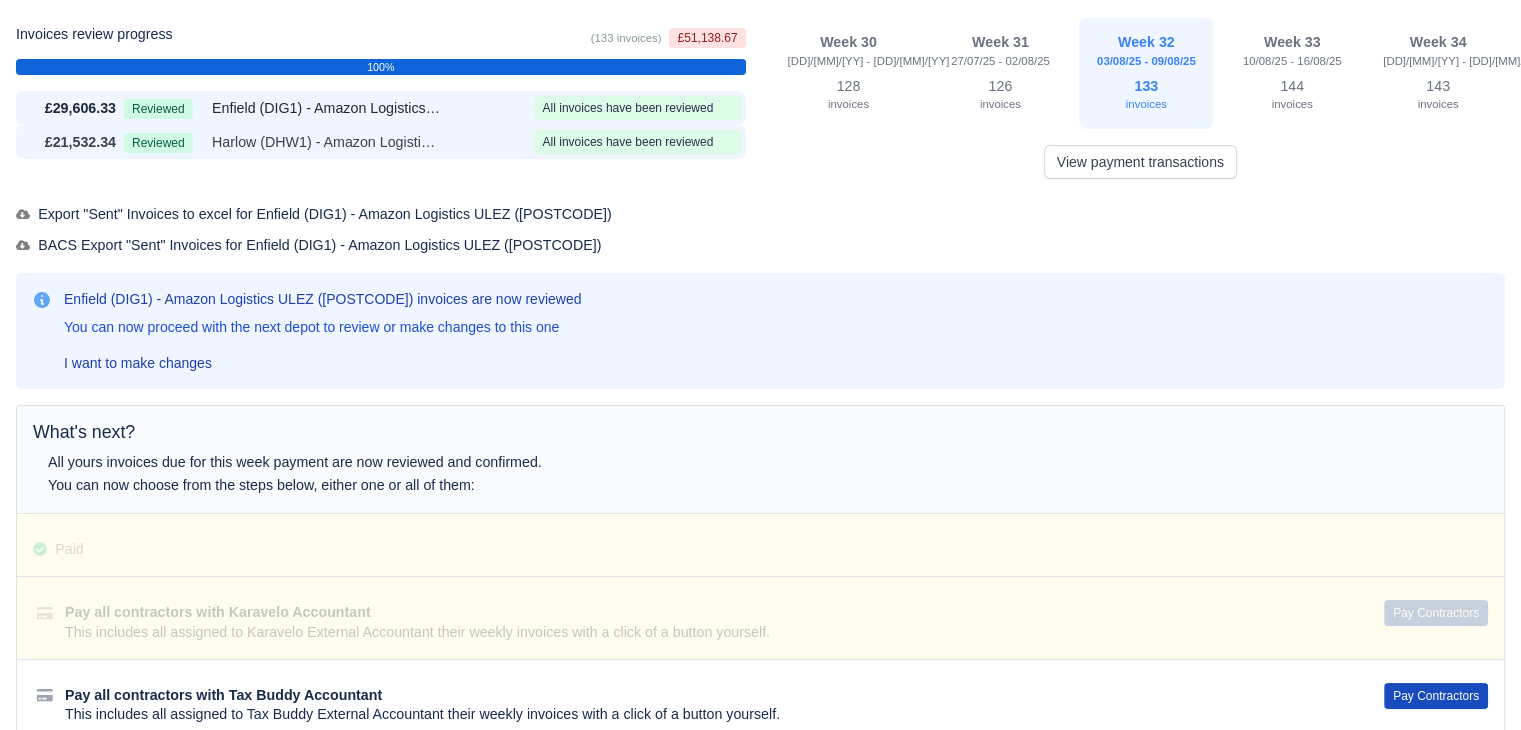 click on "Reviewed
Harlow (DHW1) - Amazon Logistics ([POSTCODE])" at bounding box center (325, 142) 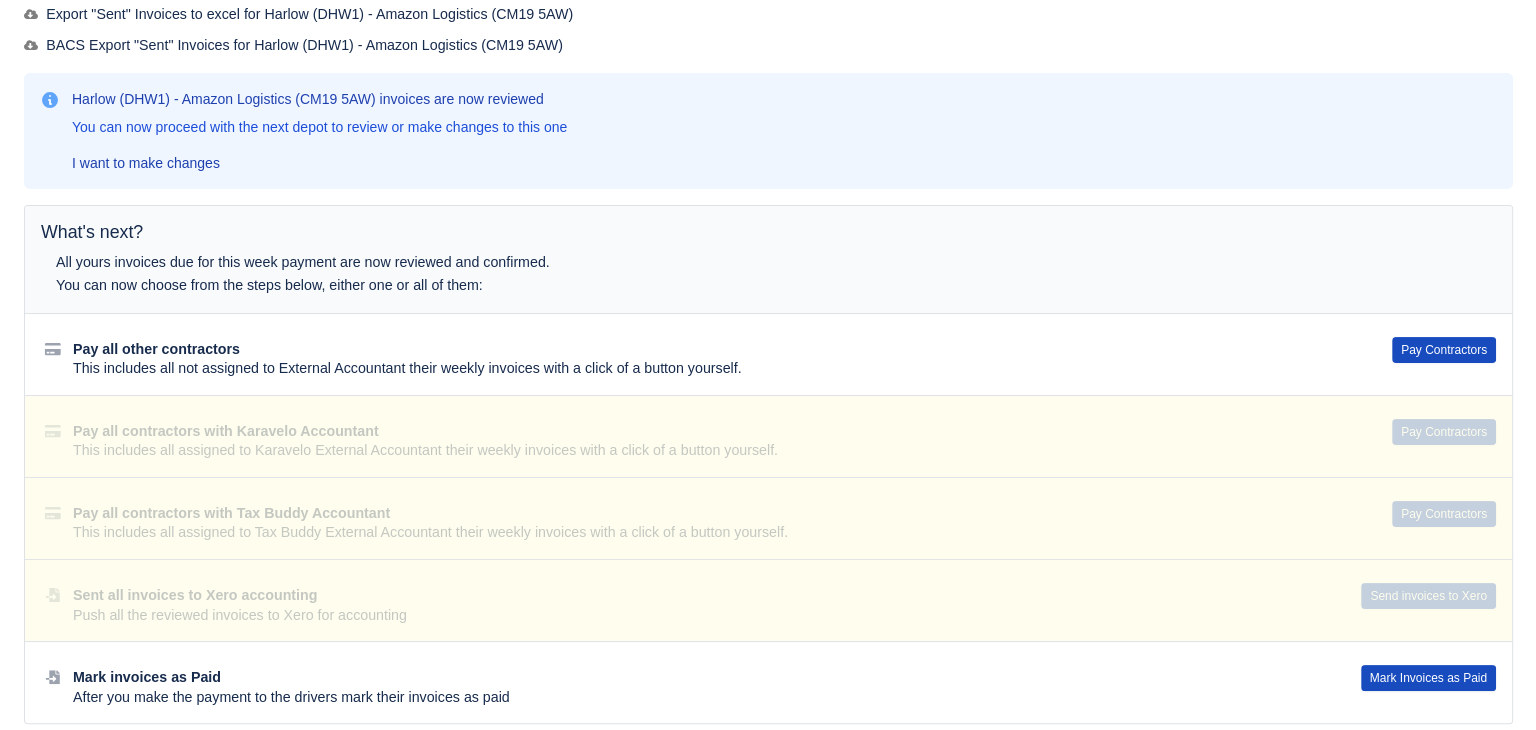 scroll, scrollTop: 292, scrollLeft: 0, axis: vertical 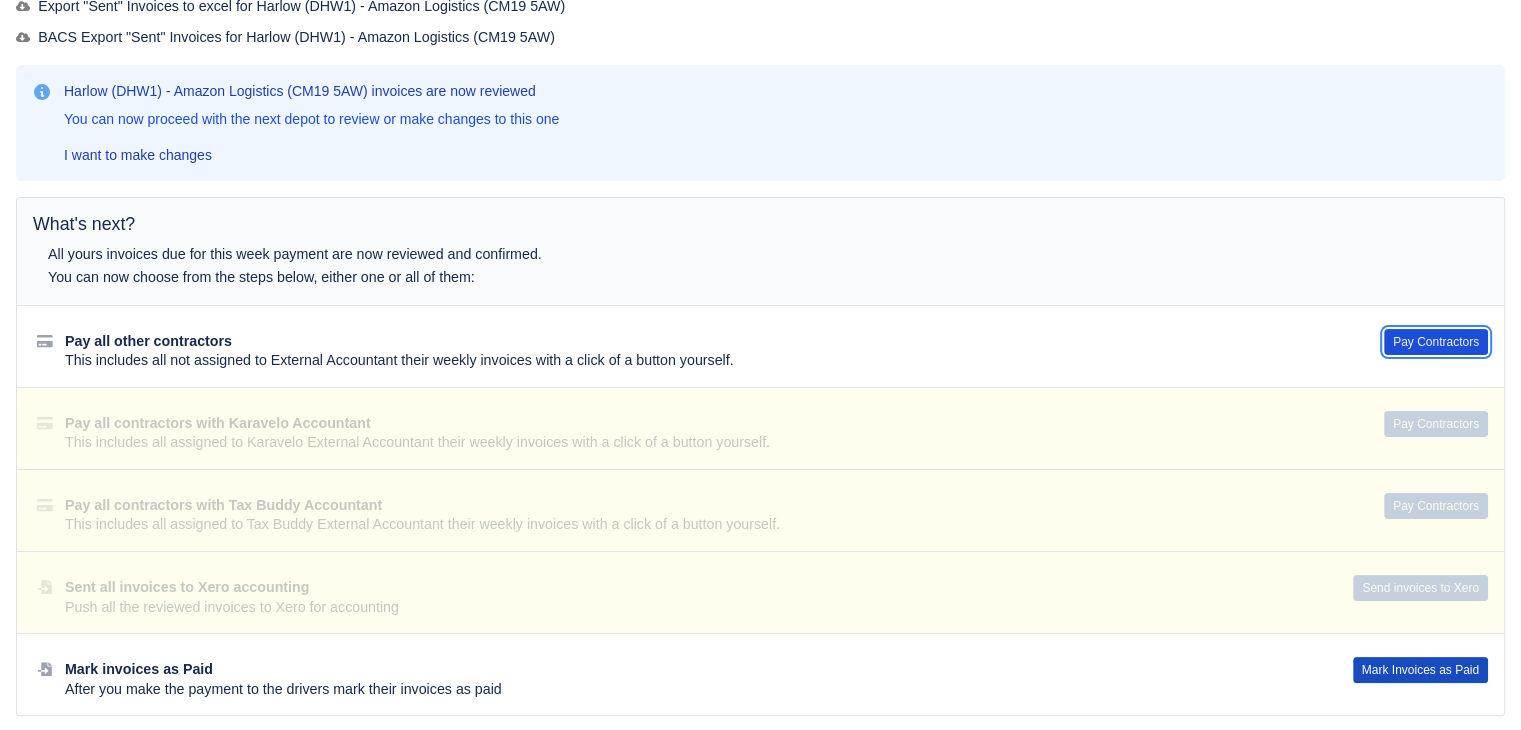 click on "Pay Contractors" at bounding box center [1436, 342] 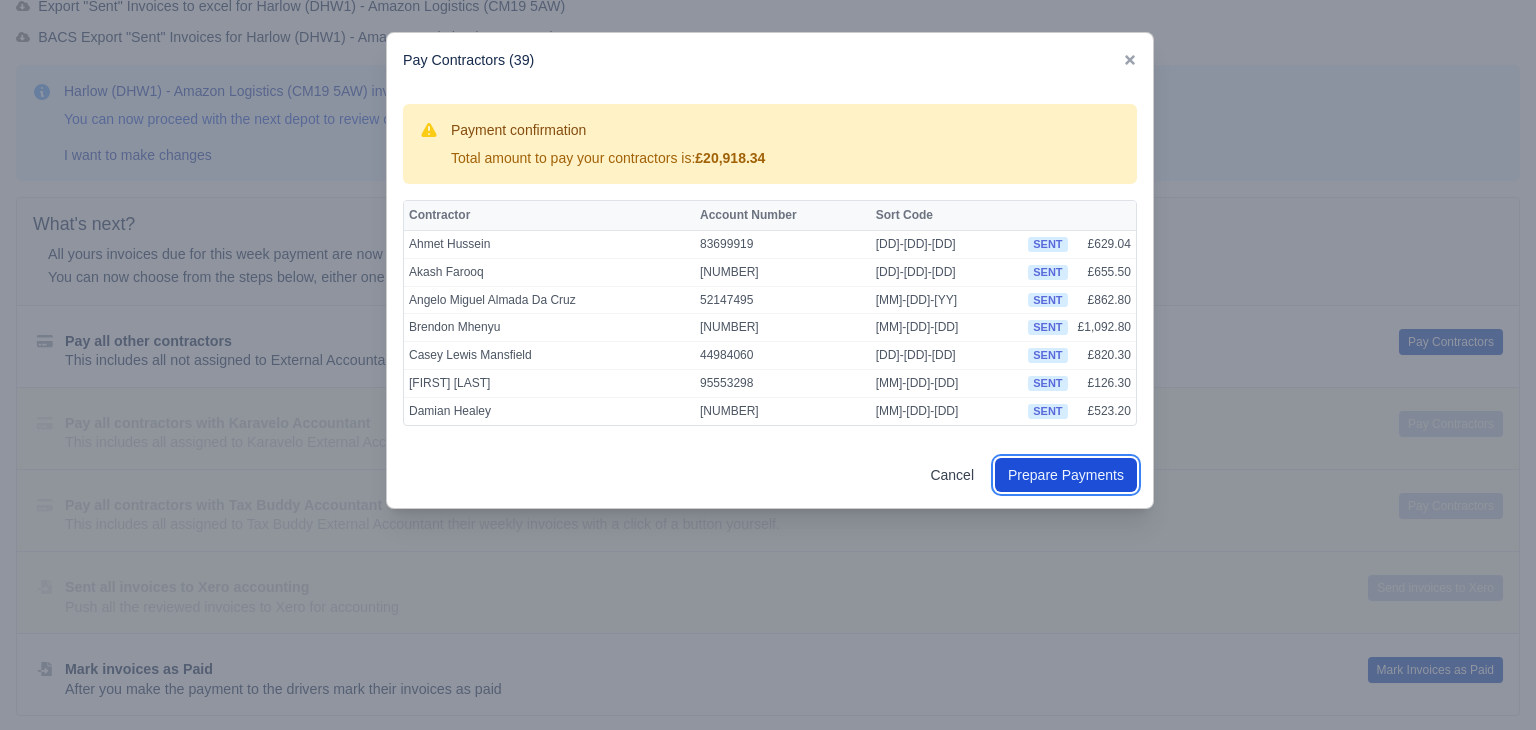 click on "Prepare Payments" at bounding box center [1066, 475] 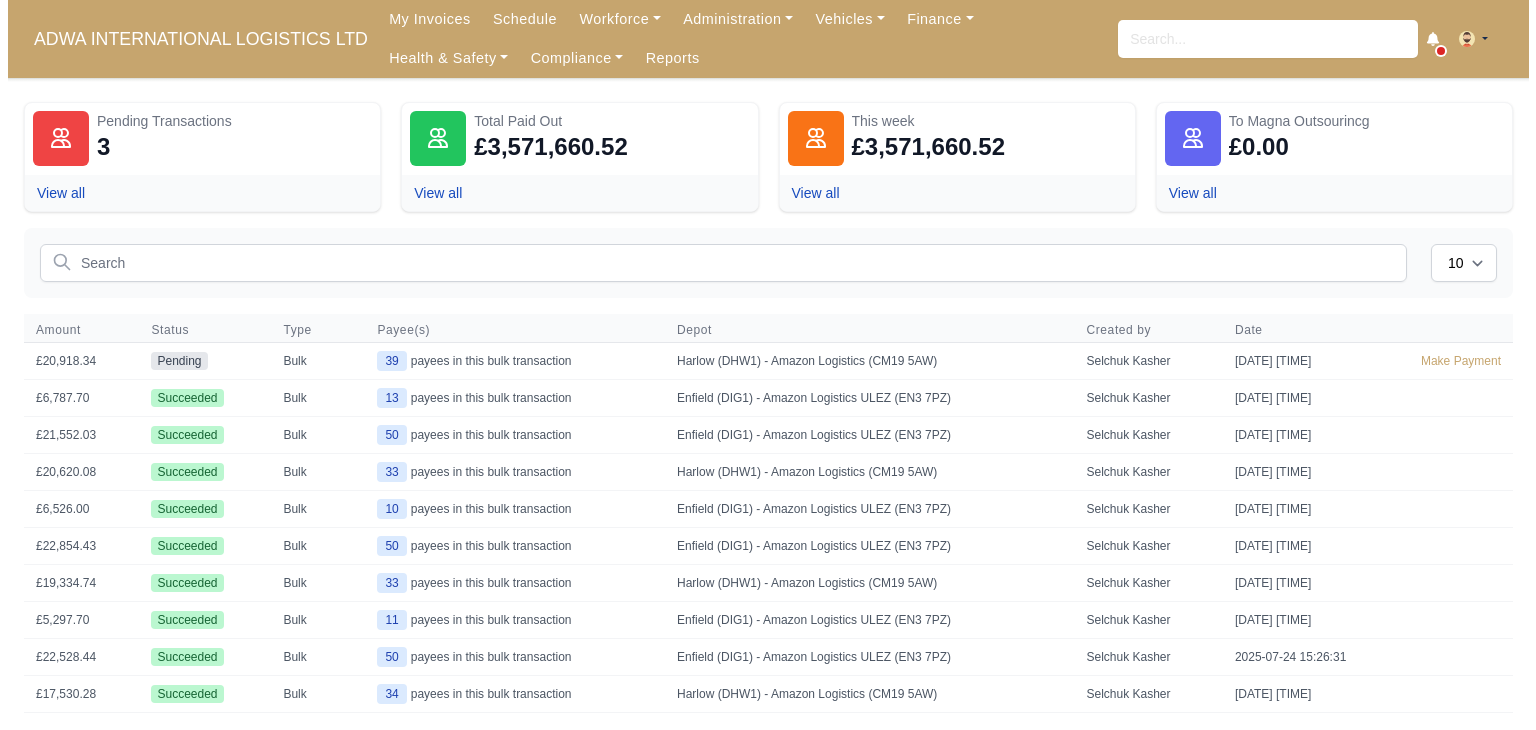 scroll, scrollTop: 0, scrollLeft: 0, axis: both 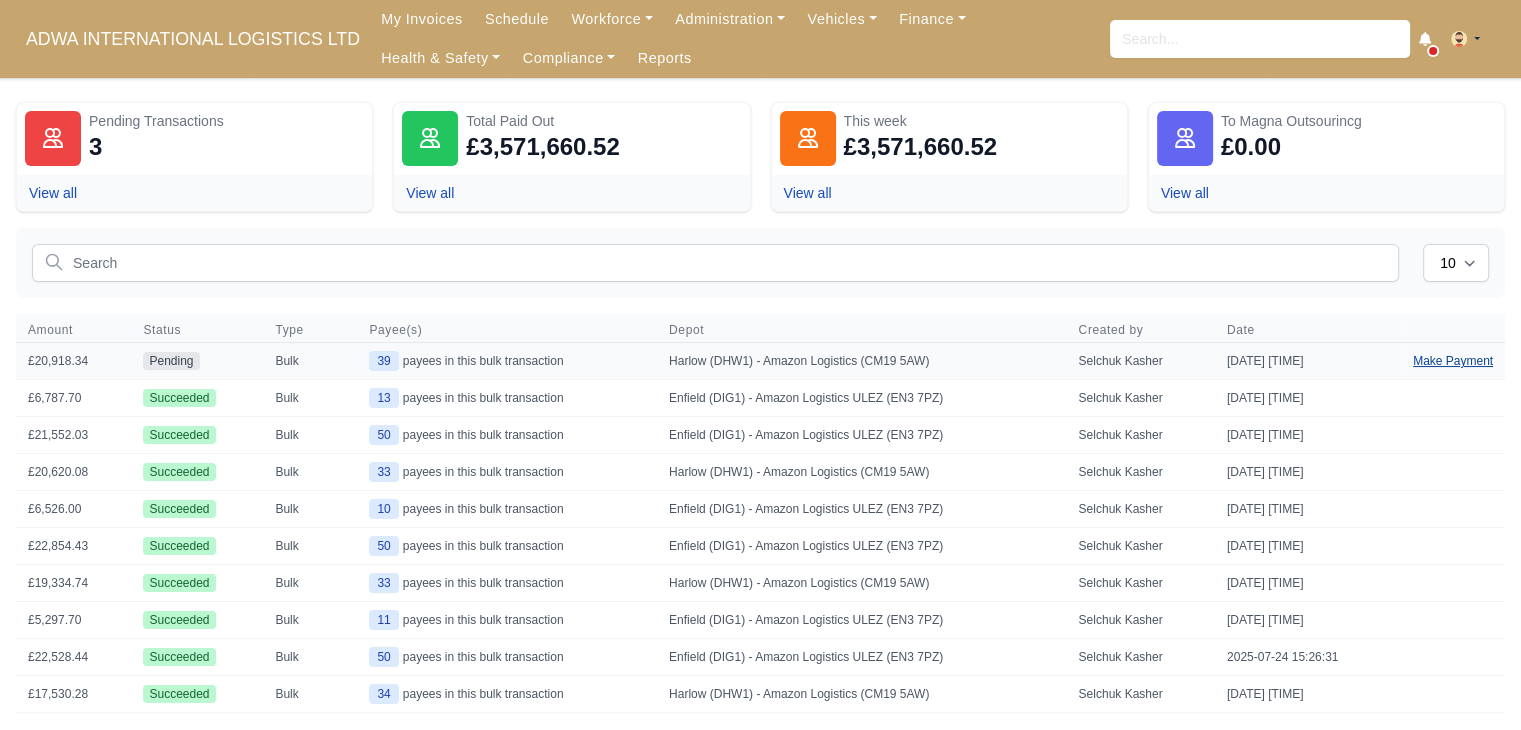 click on "Make Payment" at bounding box center (1453, 361) 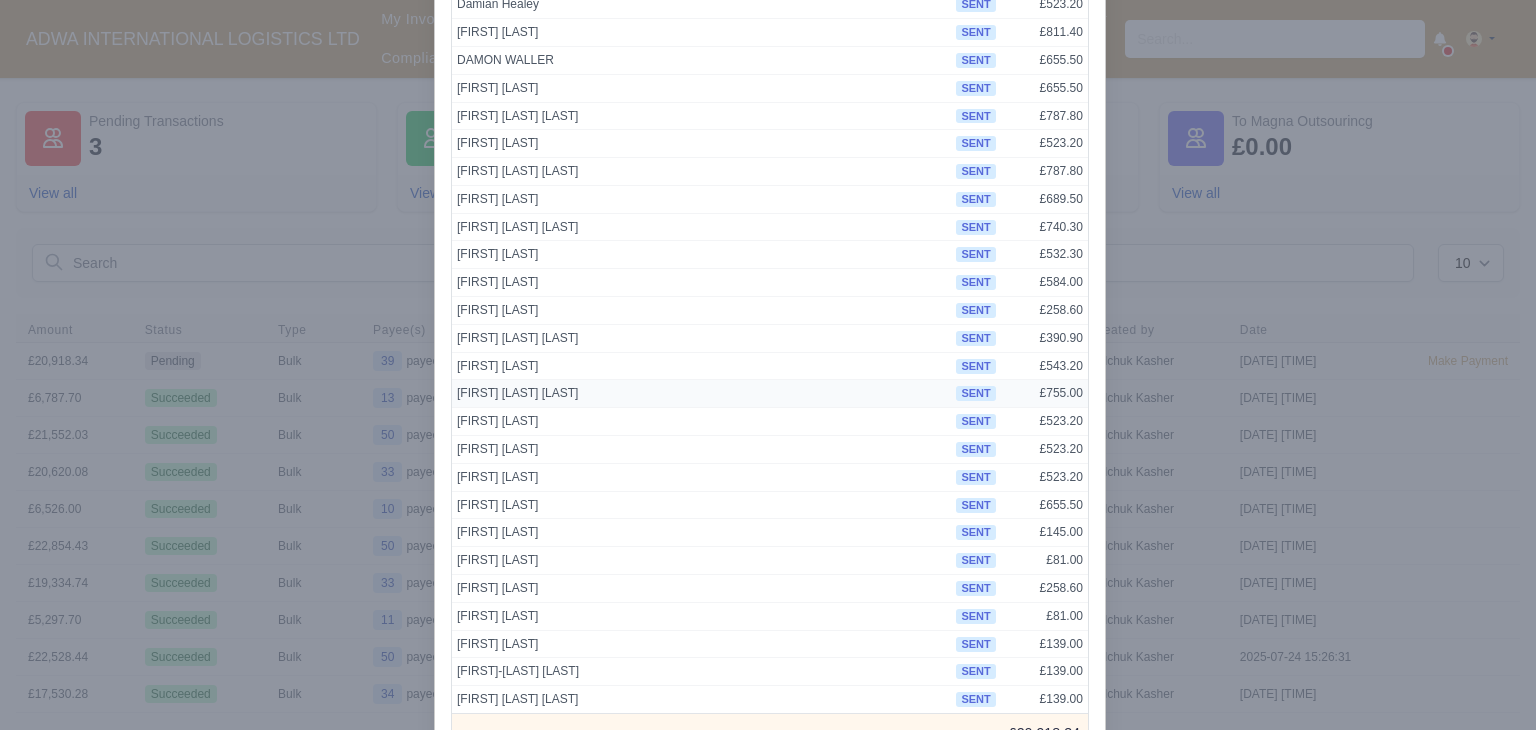 scroll, scrollTop: 732, scrollLeft: 0, axis: vertical 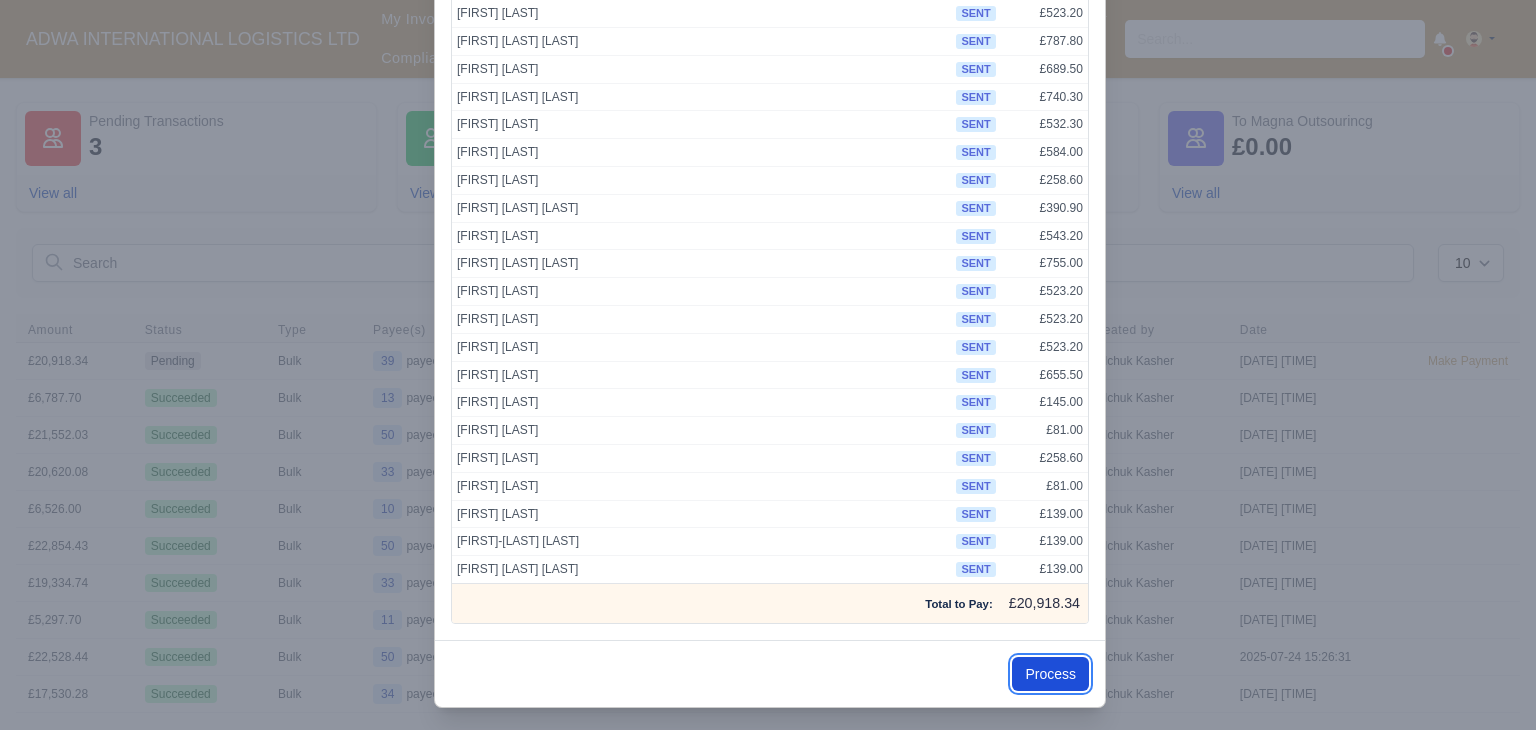 click on "Process" at bounding box center (1050, 674) 